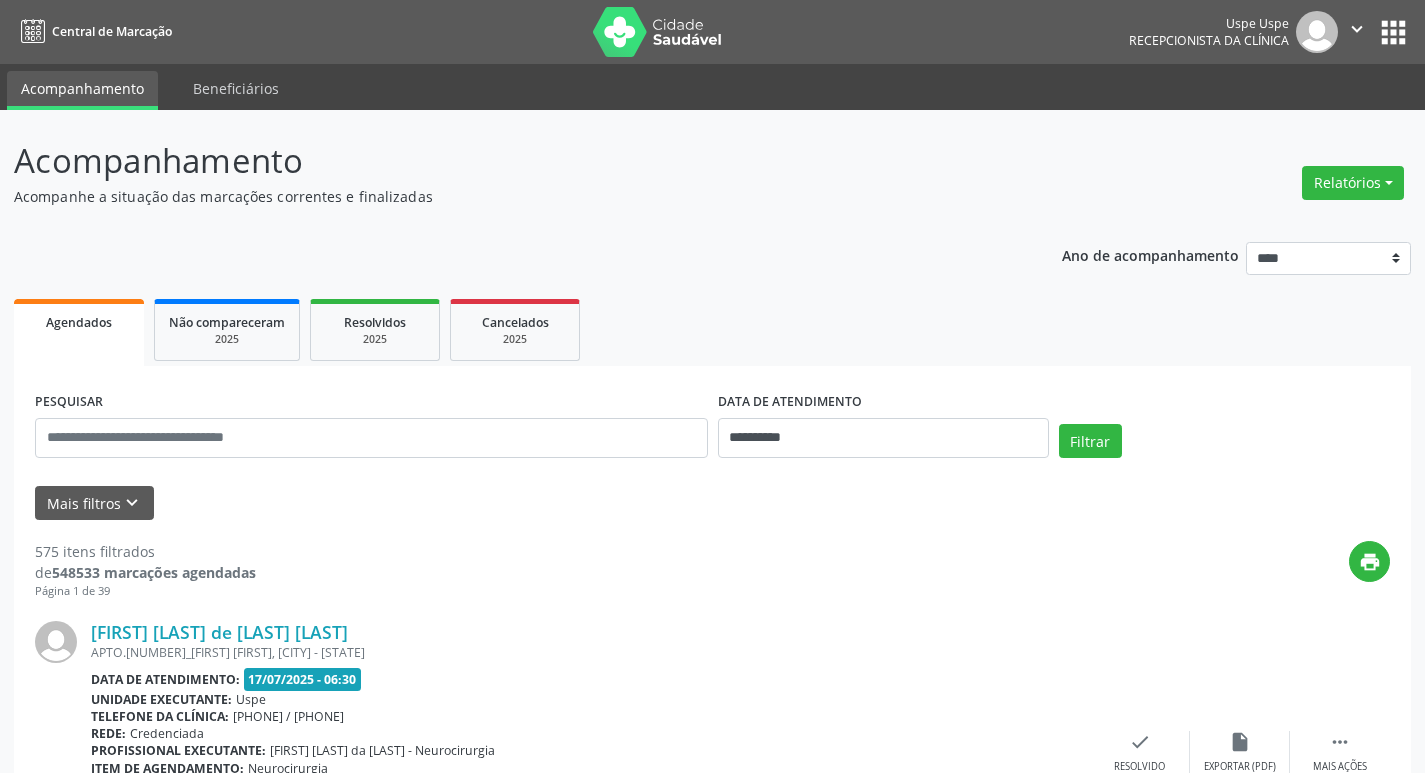 select on "*" 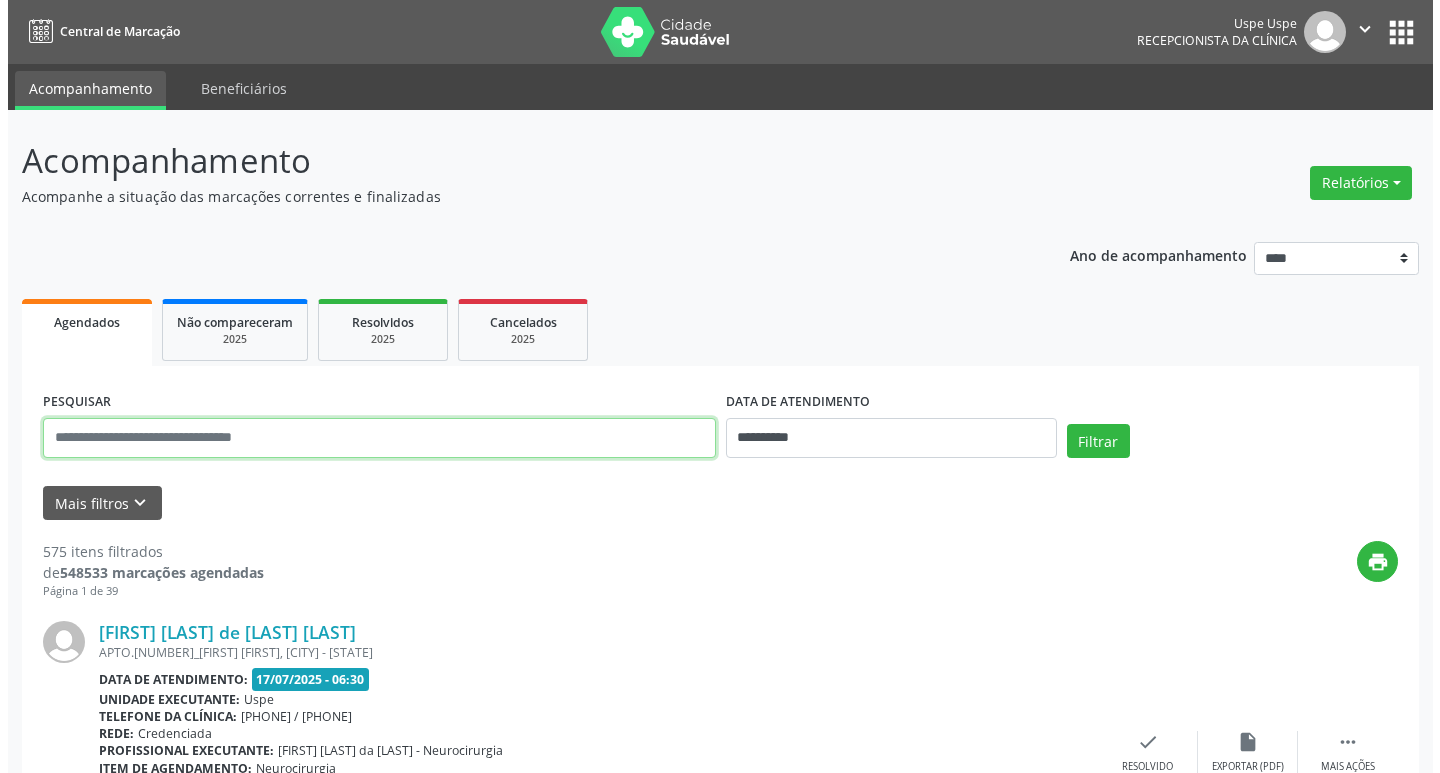 scroll, scrollTop: 0, scrollLeft: 0, axis: both 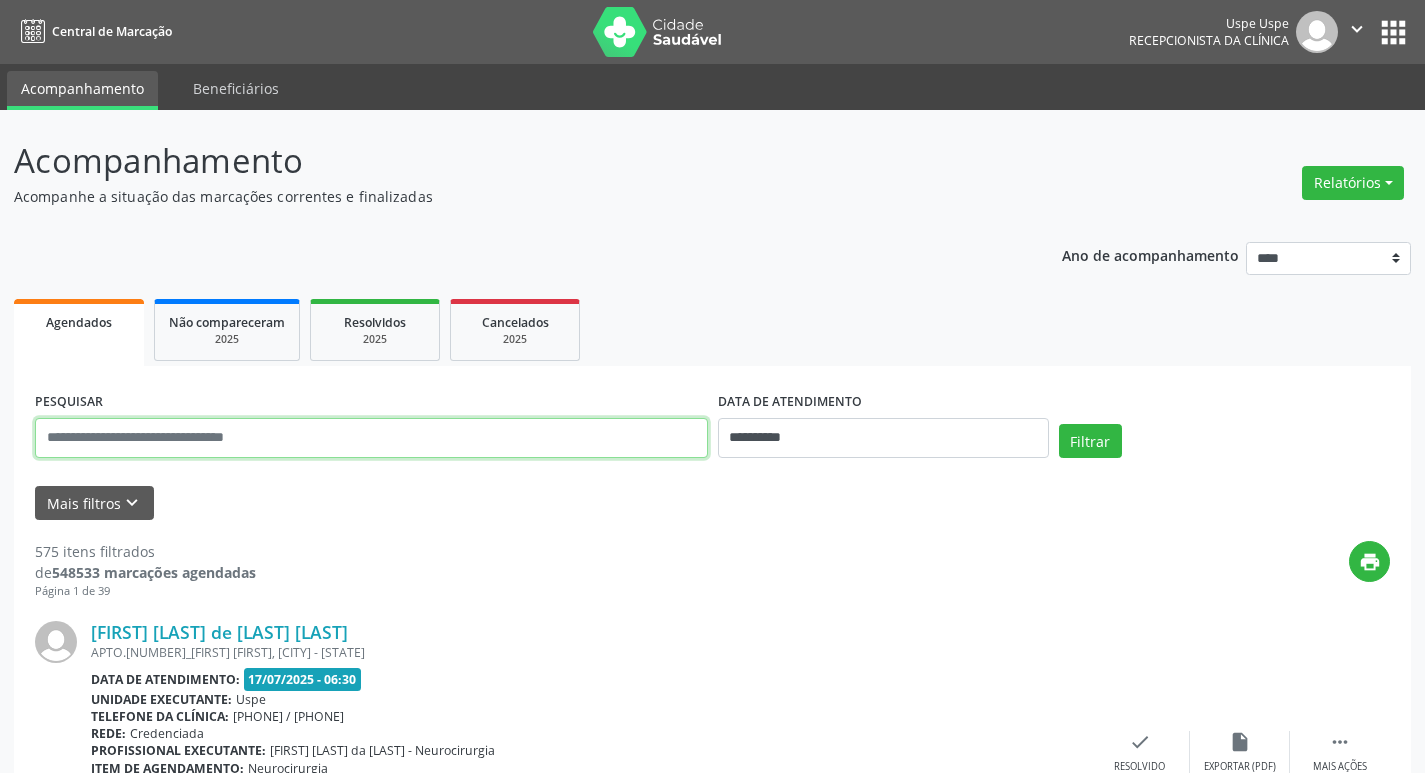 paste on "**********" 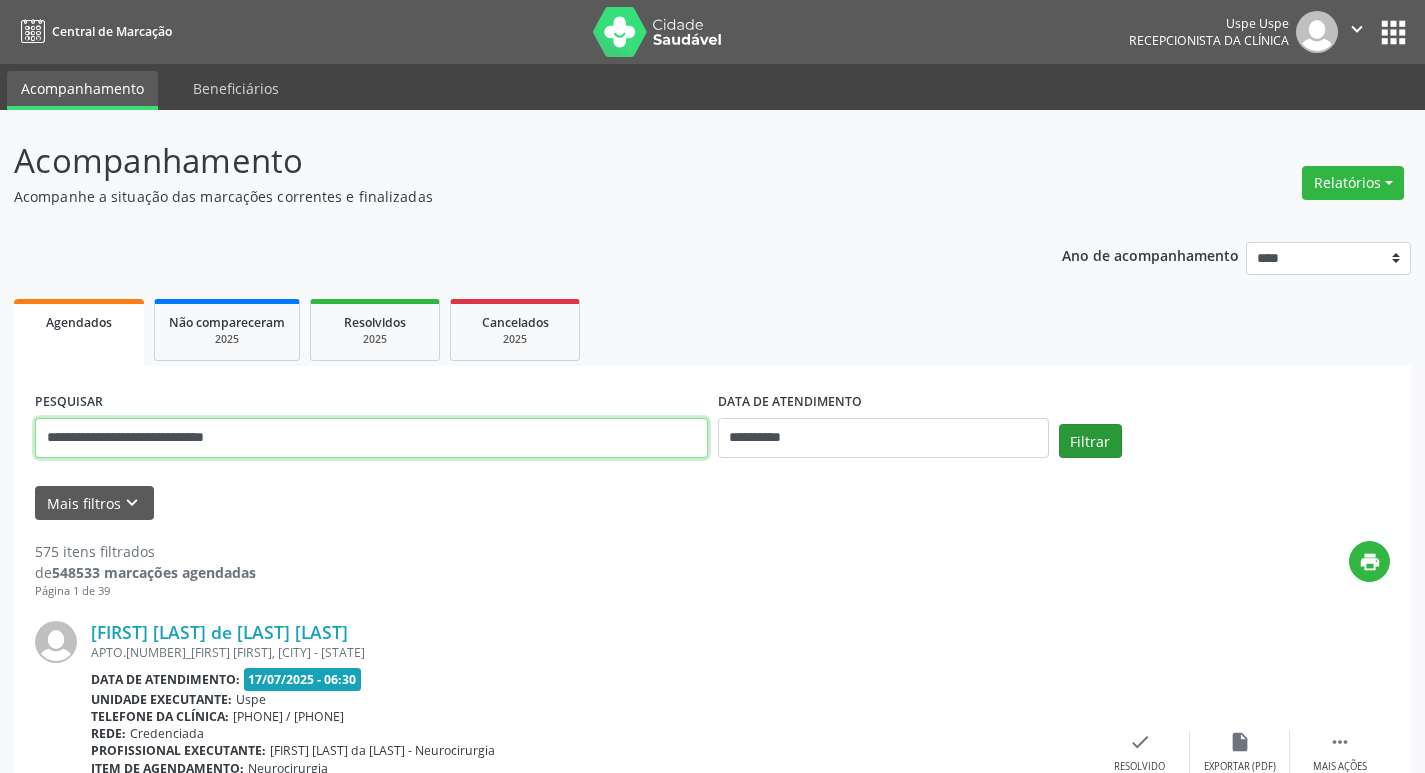 type on "**********" 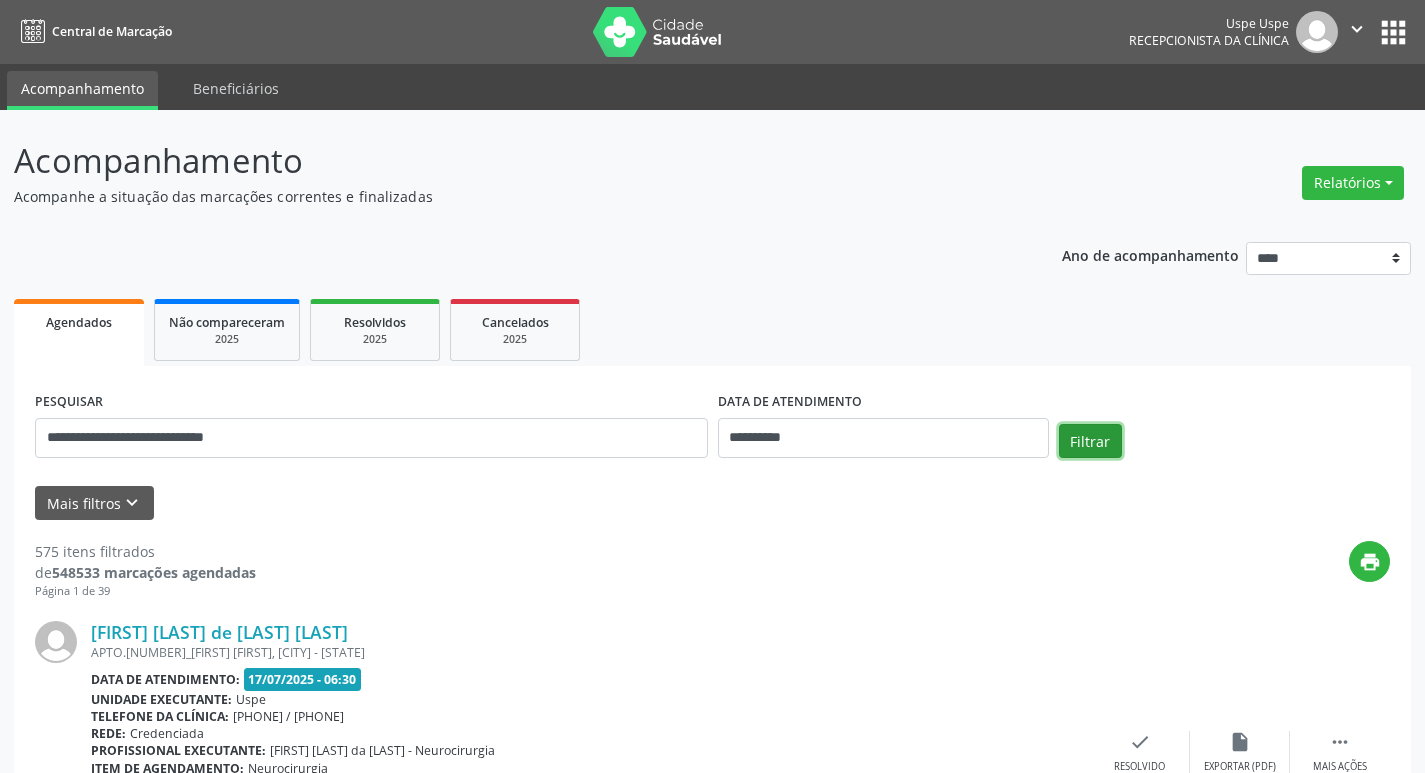 click on "Filtrar" at bounding box center (1090, 441) 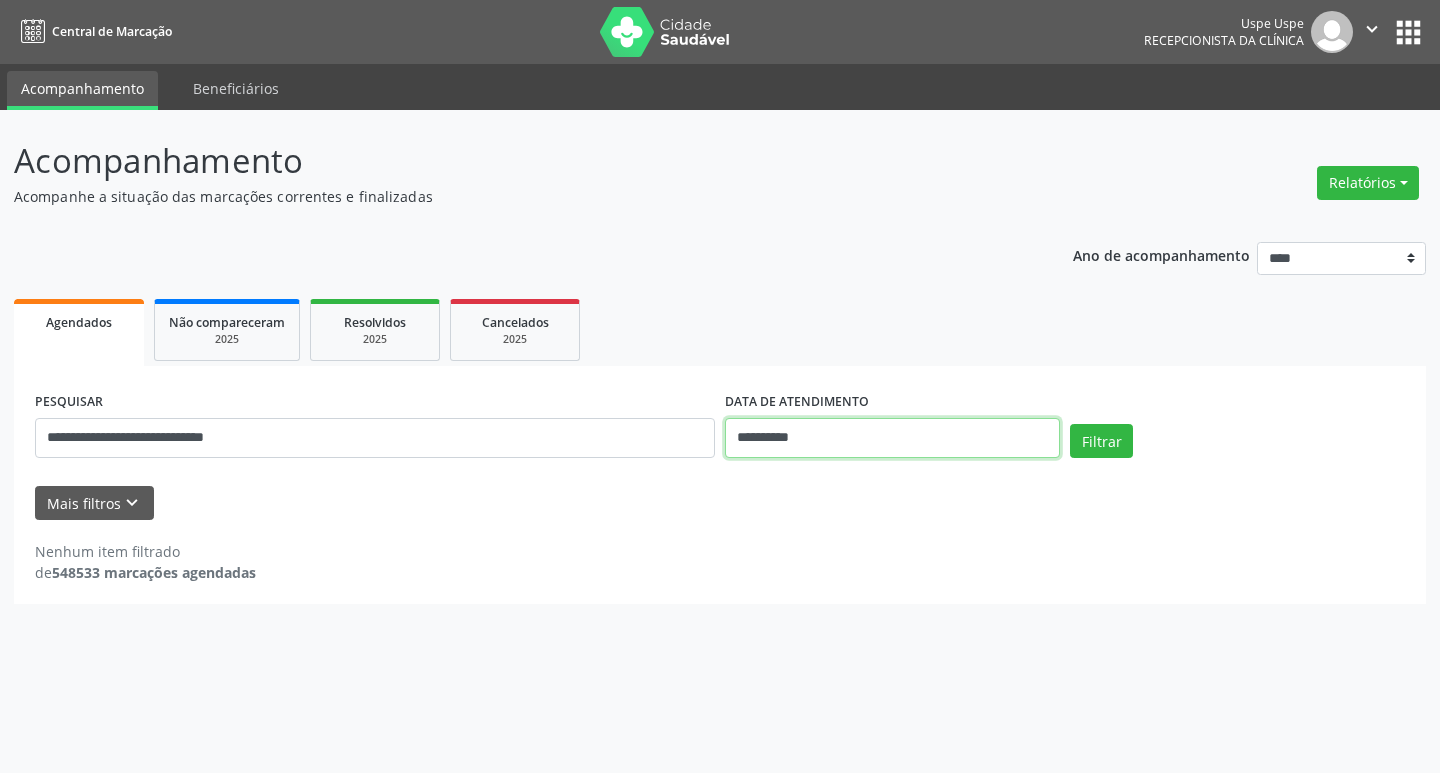 click on "**********" at bounding box center (892, 438) 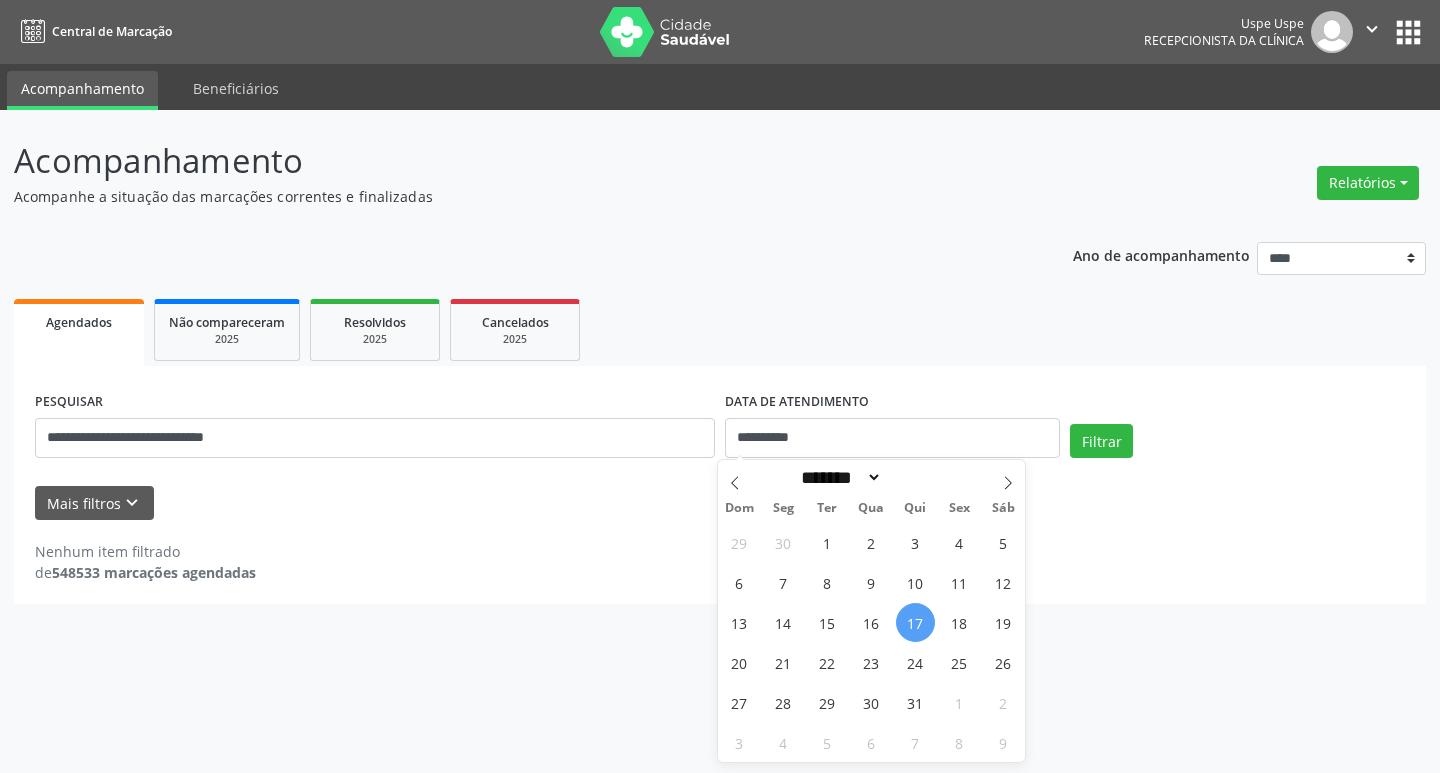 click on "17" at bounding box center (915, 622) 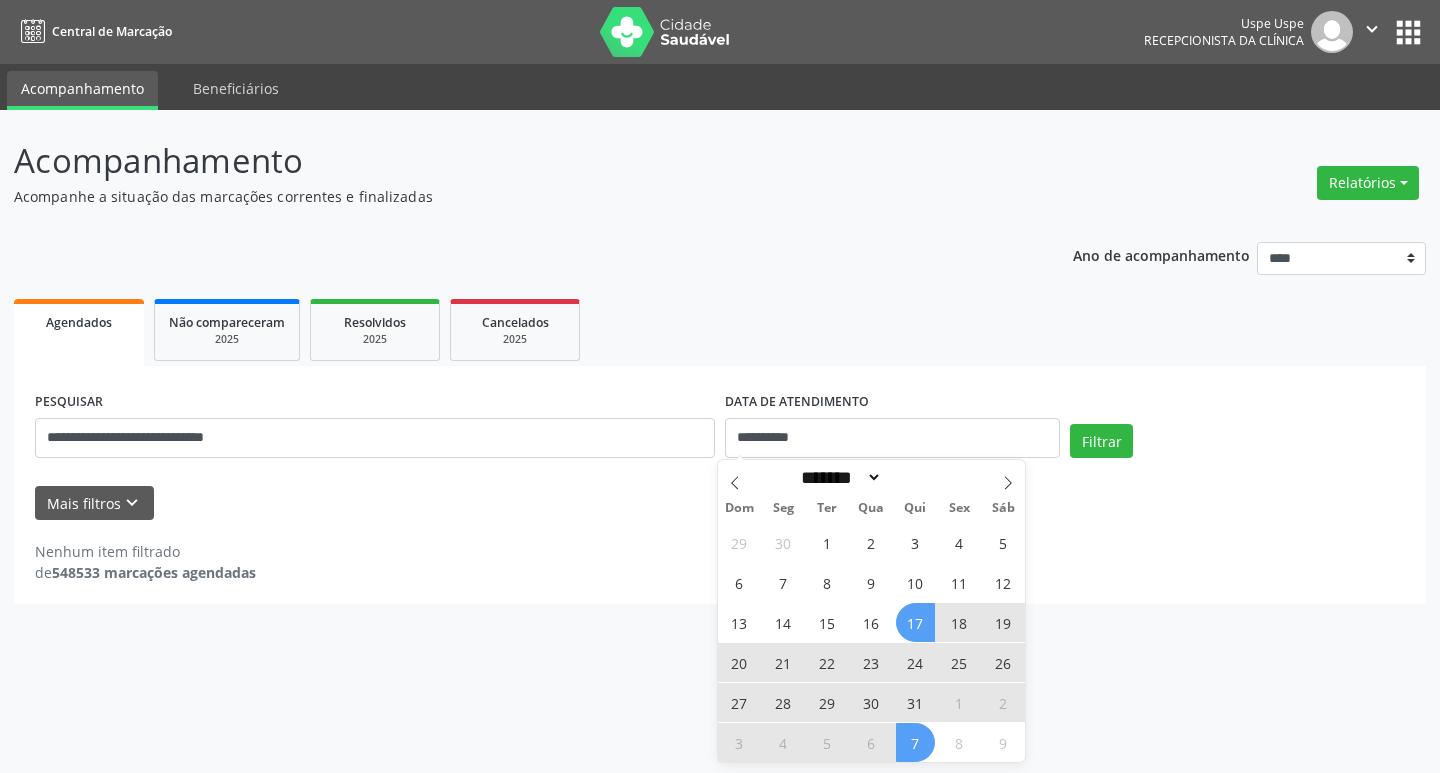 click on "7" at bounding box center [915, 742] 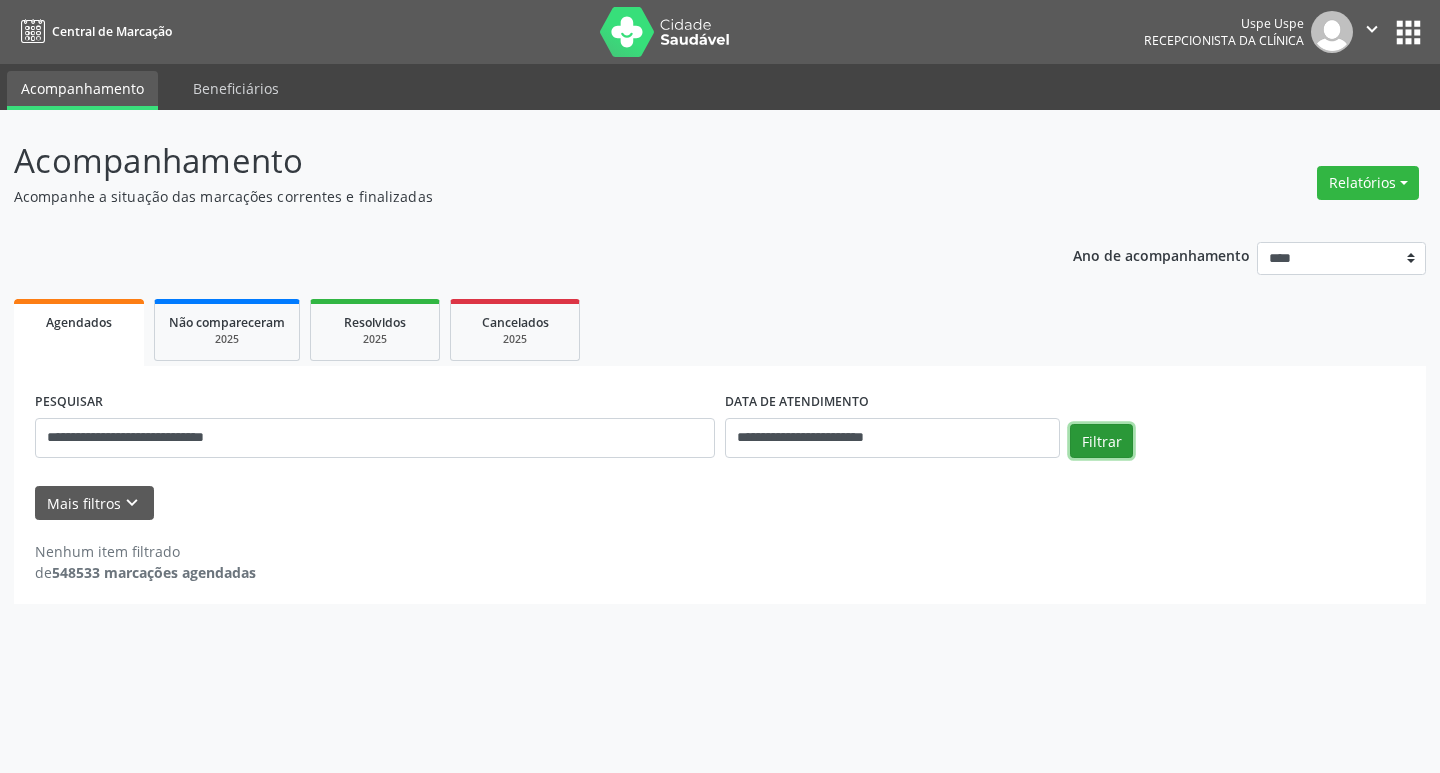 click on "Filtrar" at bounding box center [1101, 441] 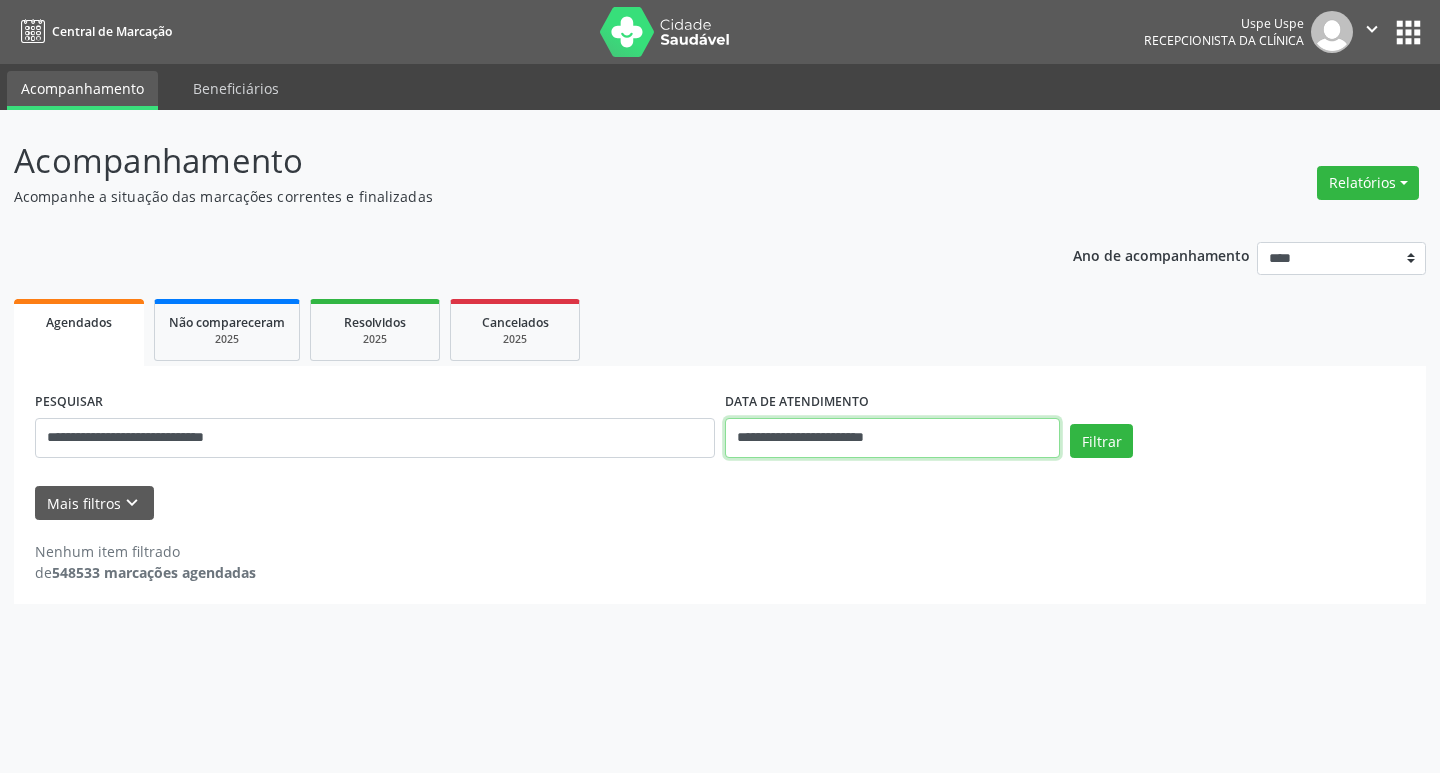 click on "**********" at bounding box center (892, 438) 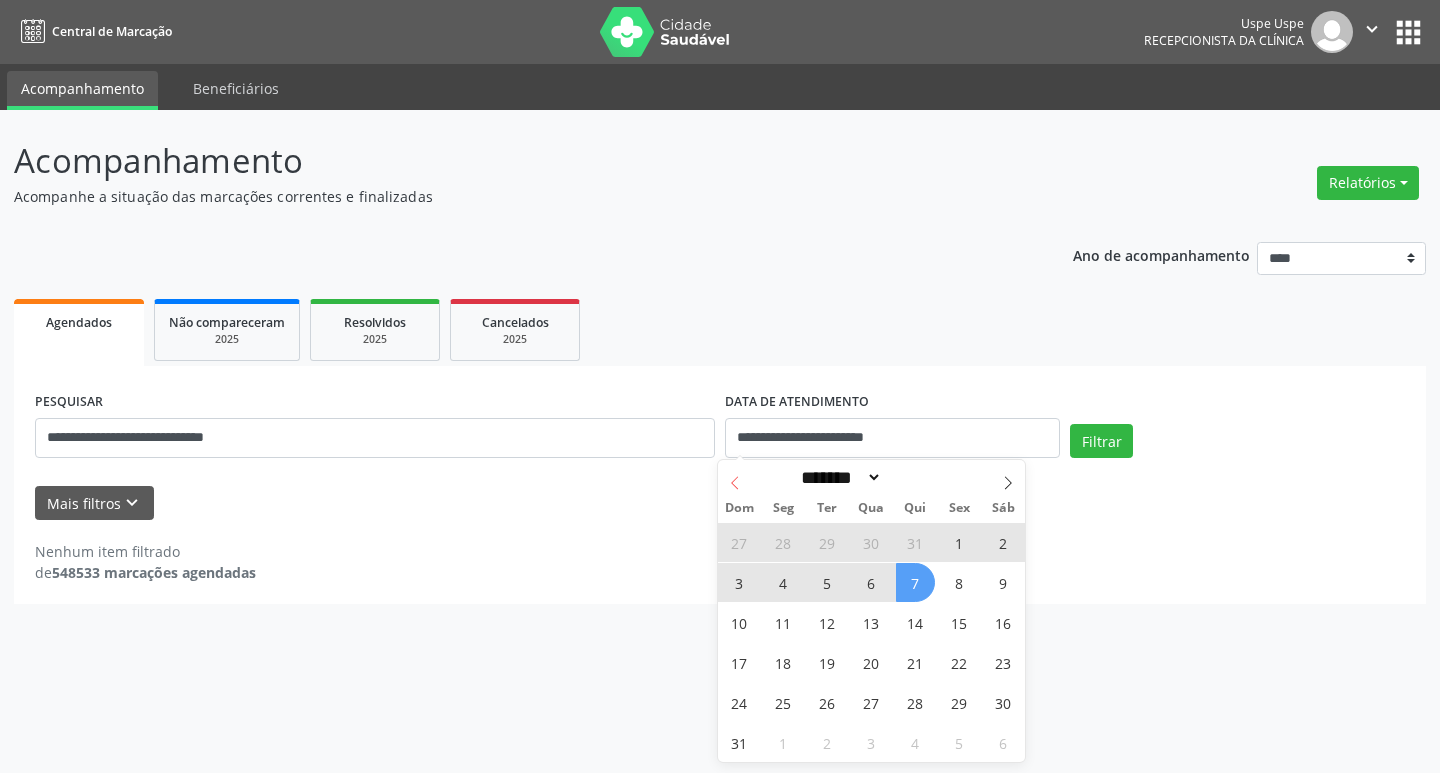 click 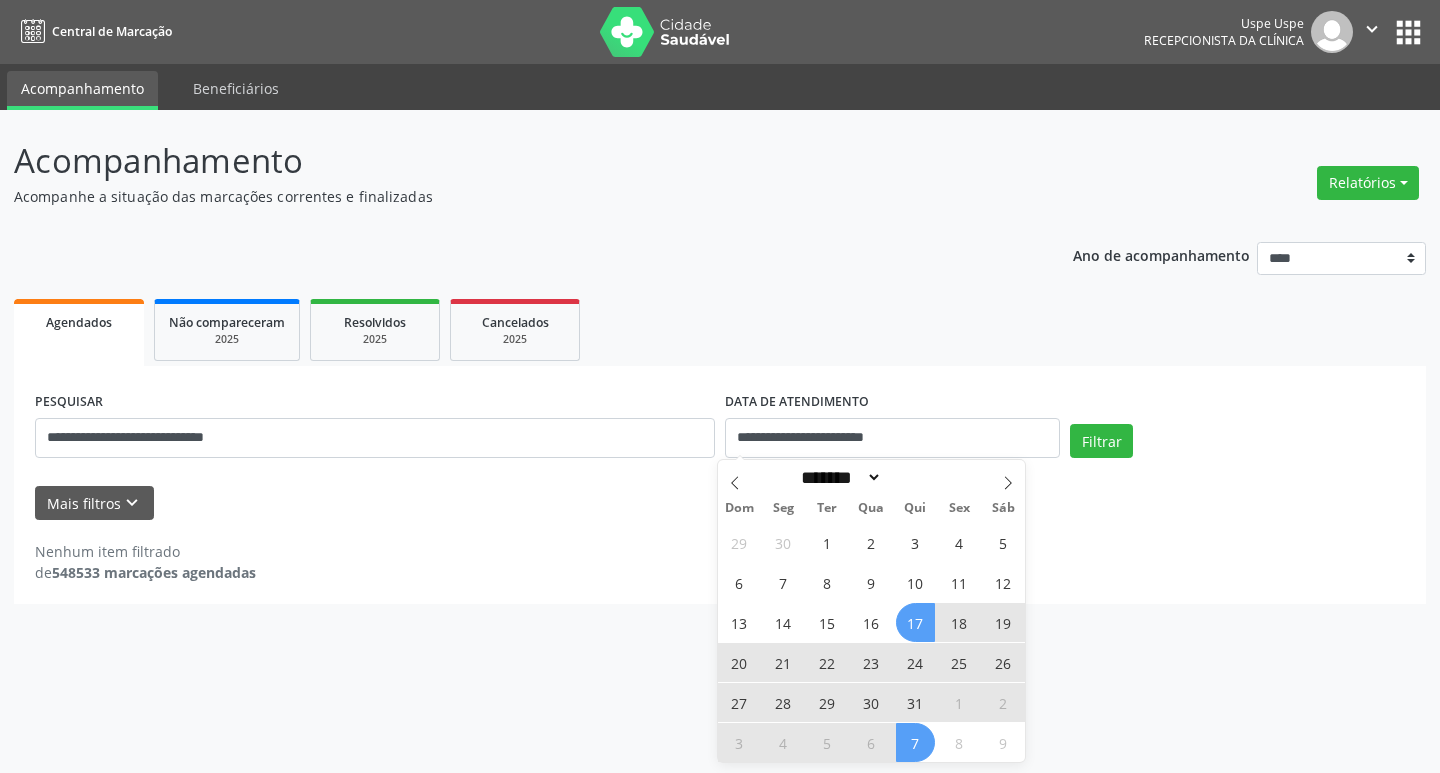 click on "17" at bounding box center (915, 622) 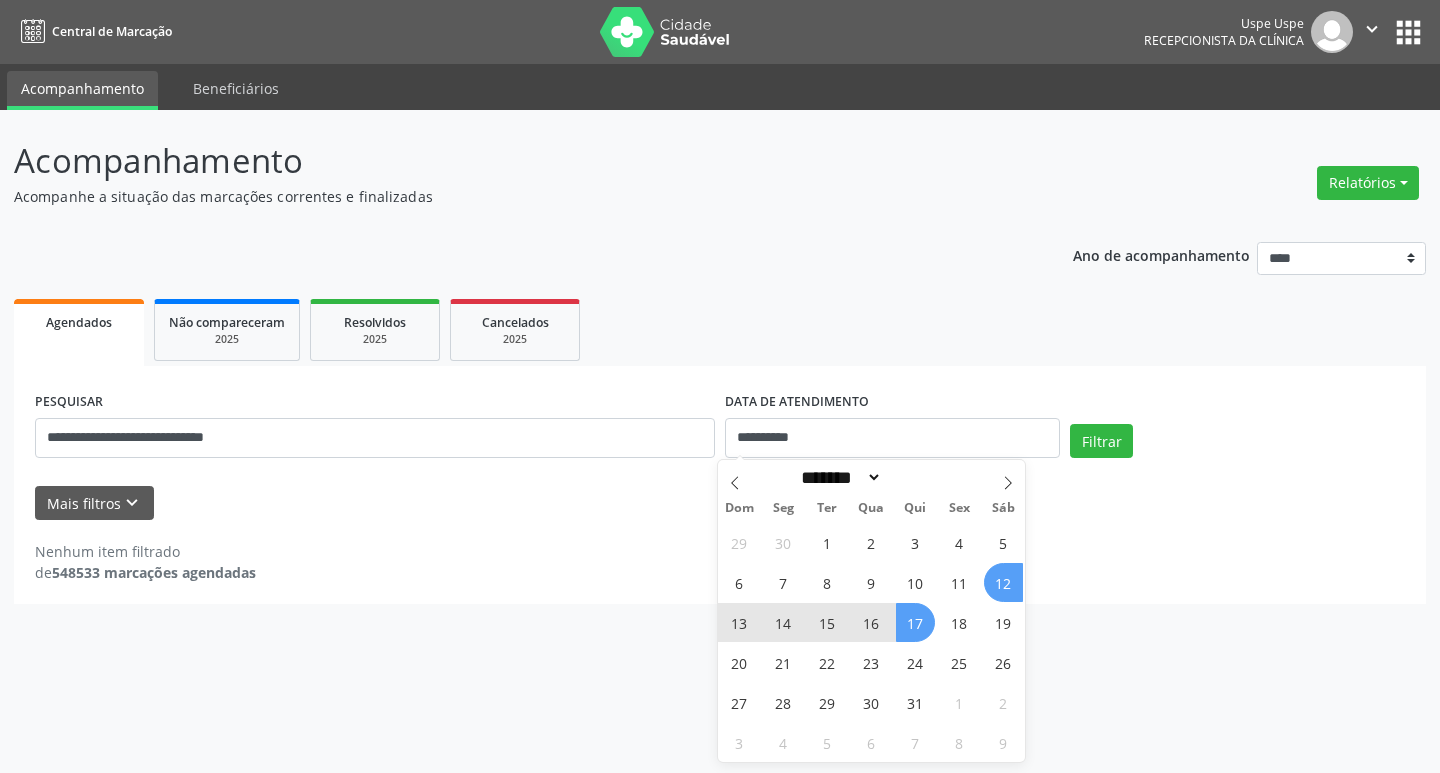 drag, startPoint x: 1010, startPoint y: 481, endPoint x: 1009, endPoint y: 503, distance: 22.022715 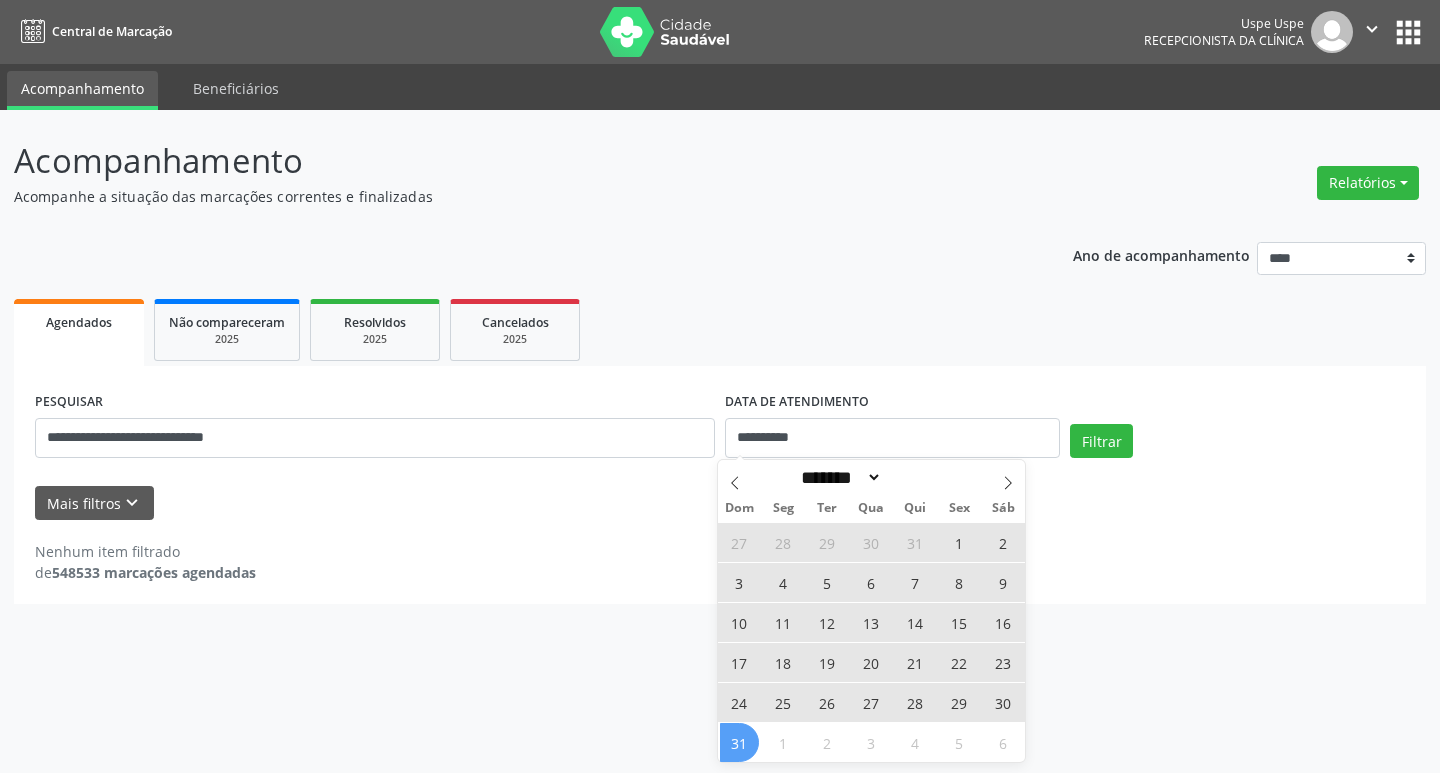 drag, startPoint x: 740, startPoint y: 734, endPoint x: 1154, endPoint y: 538, distance: 458.0524 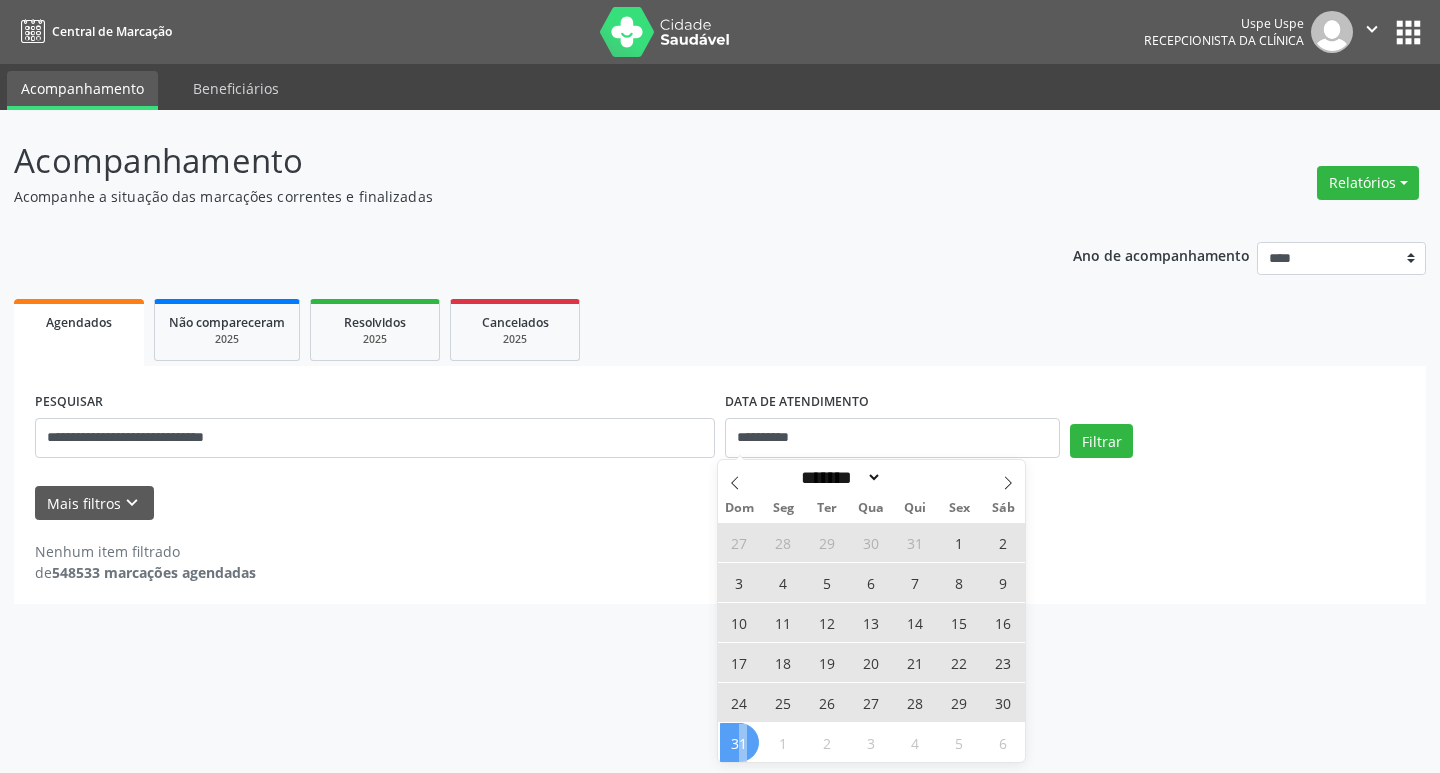 click on "31" at bounding box center [739, 742] 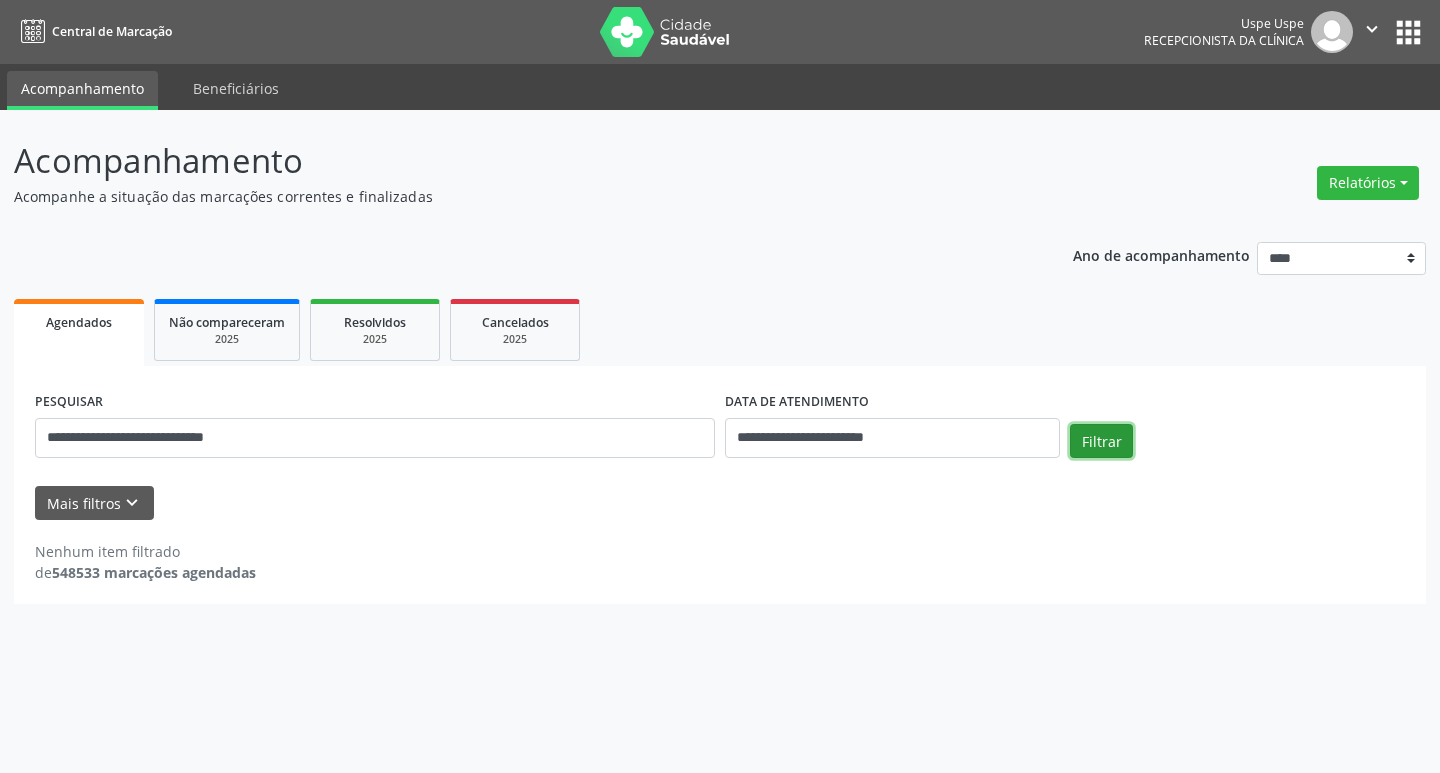 click on "Filtrar" at bounding box center [1101, 441] 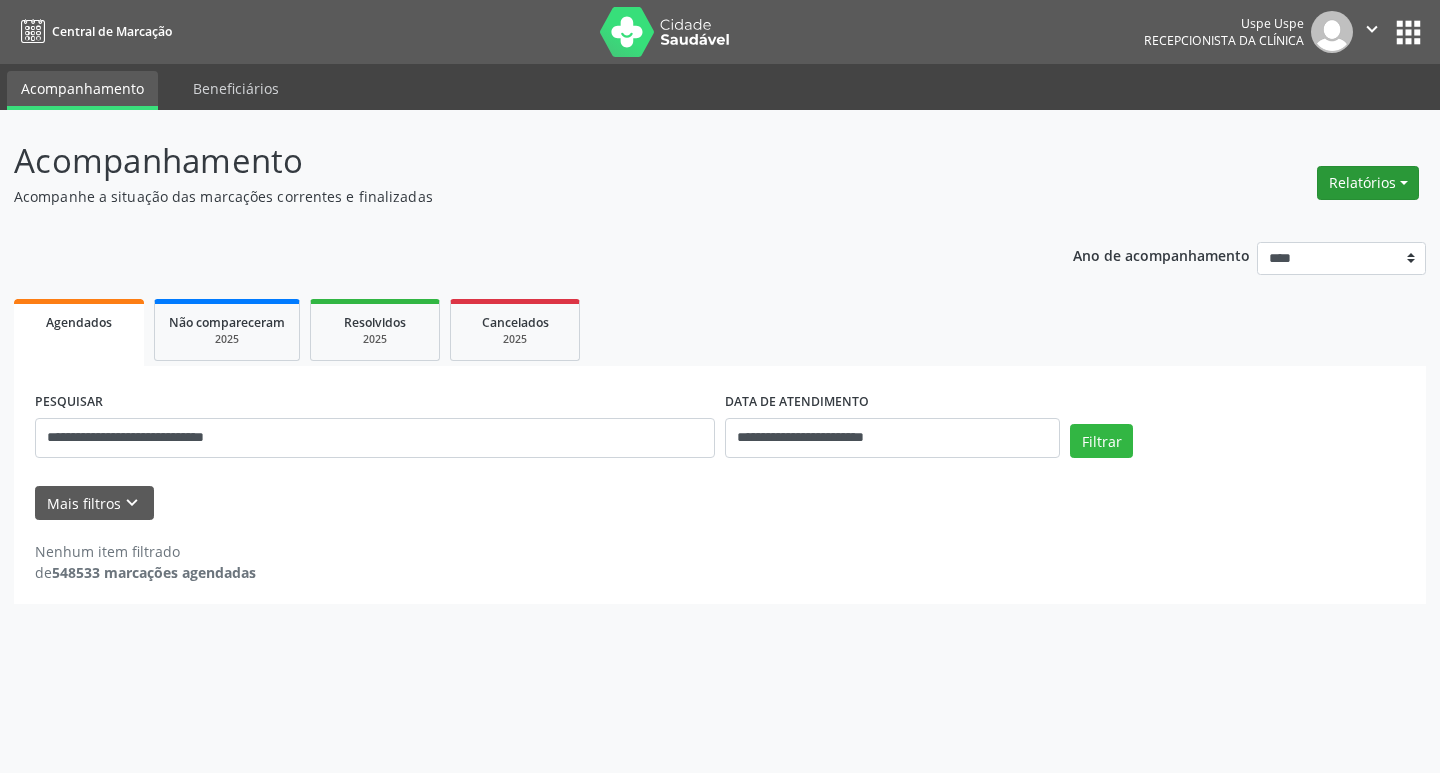 click on "Relatórios" at bounding box center (1368, 183) 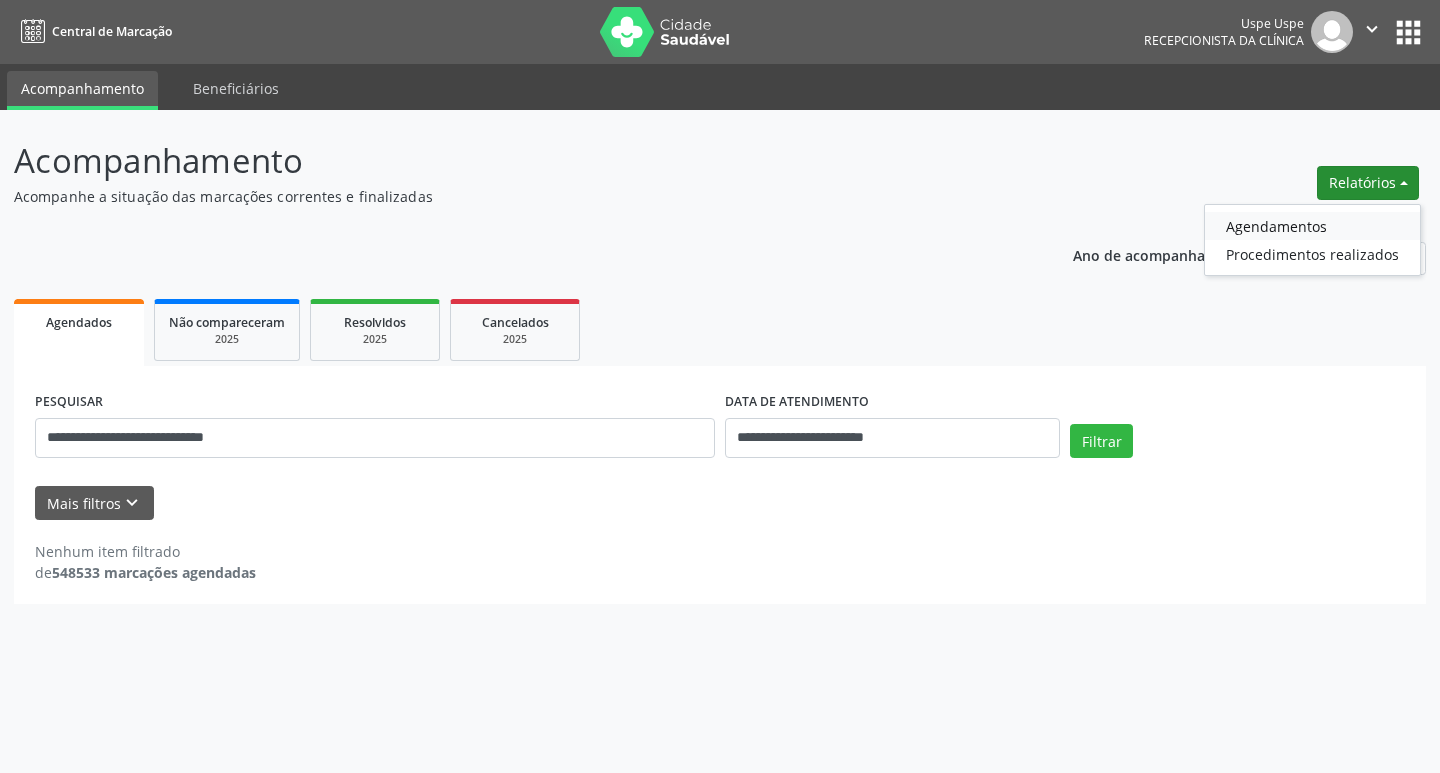 click on "Agendamentos" at bounding box center (1312, 226) 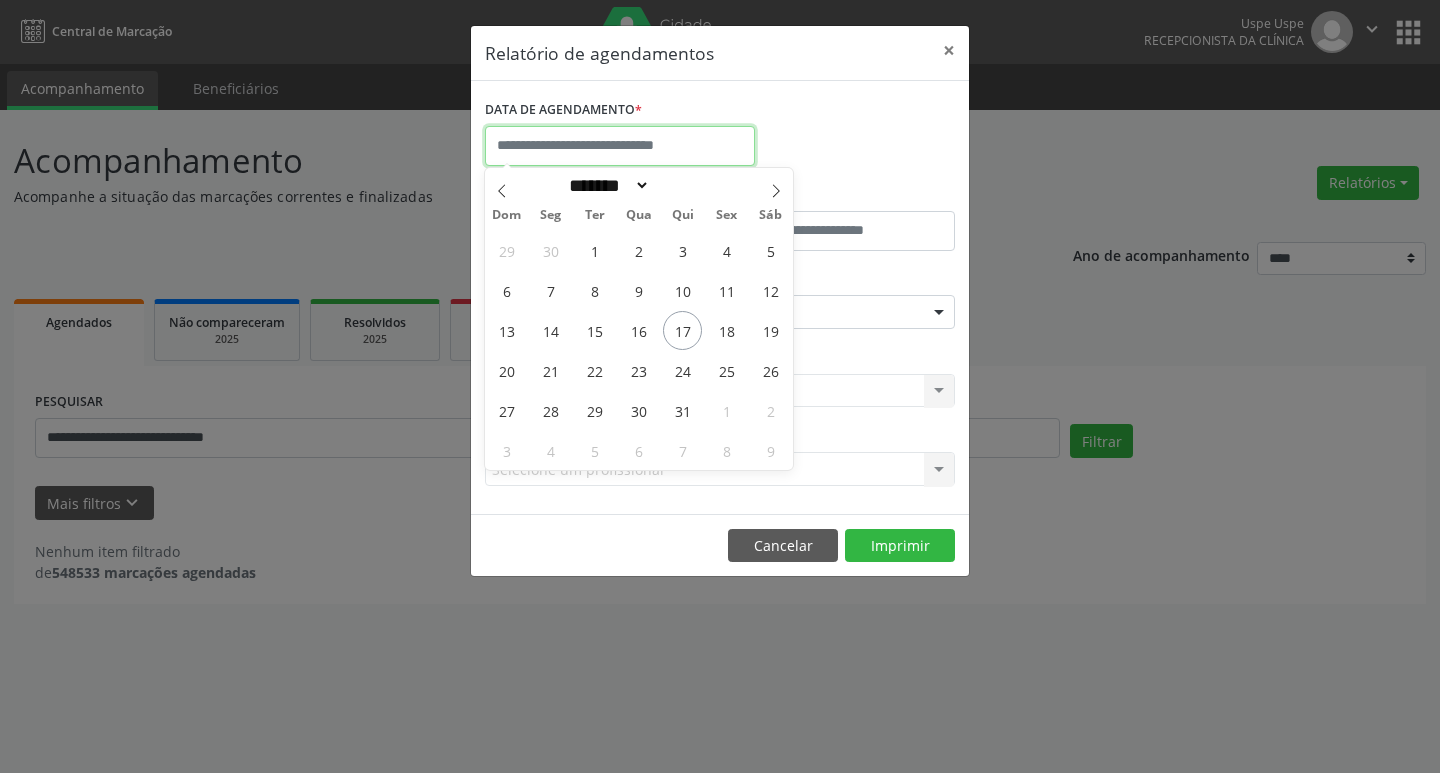 click at bounding box center (620, 146) 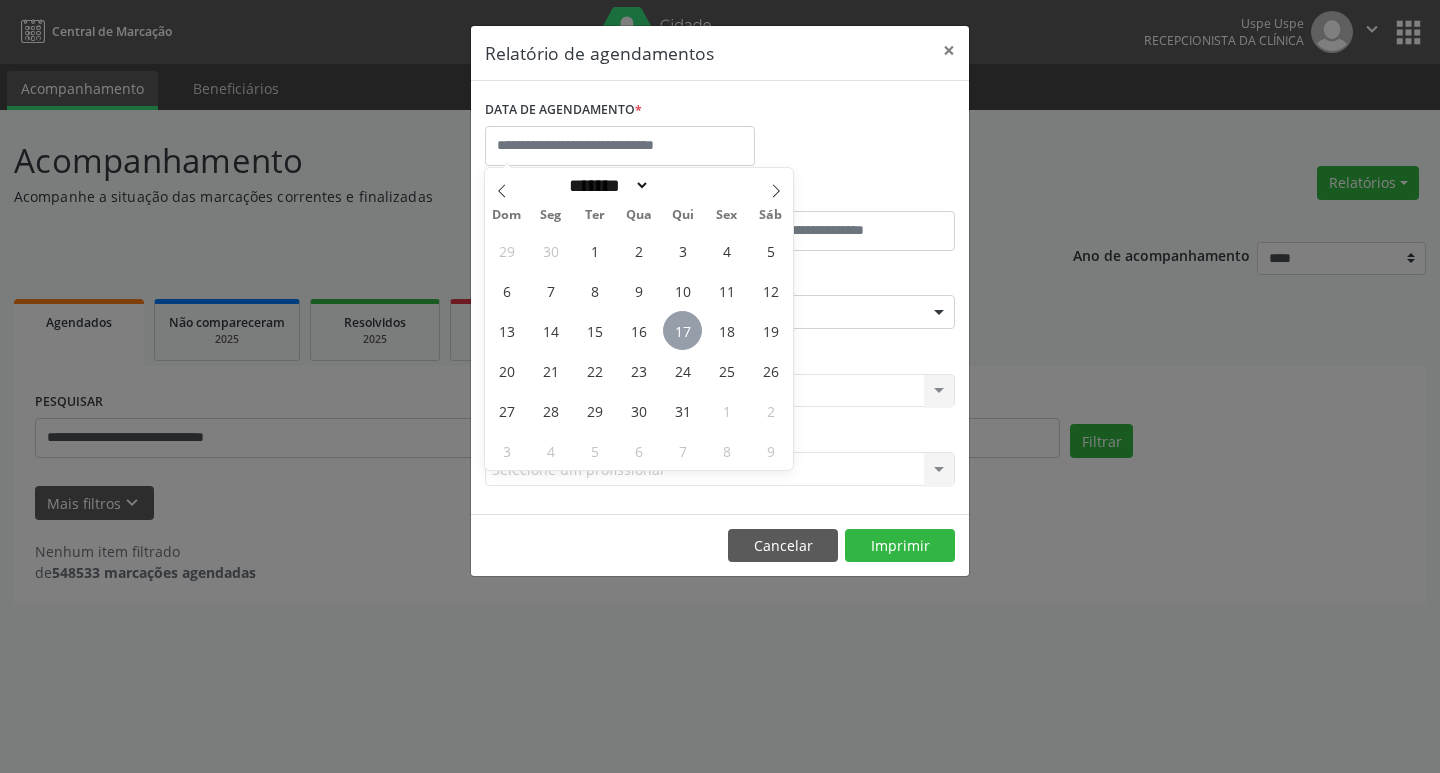 click on "17" at bounding box center (682, 330) 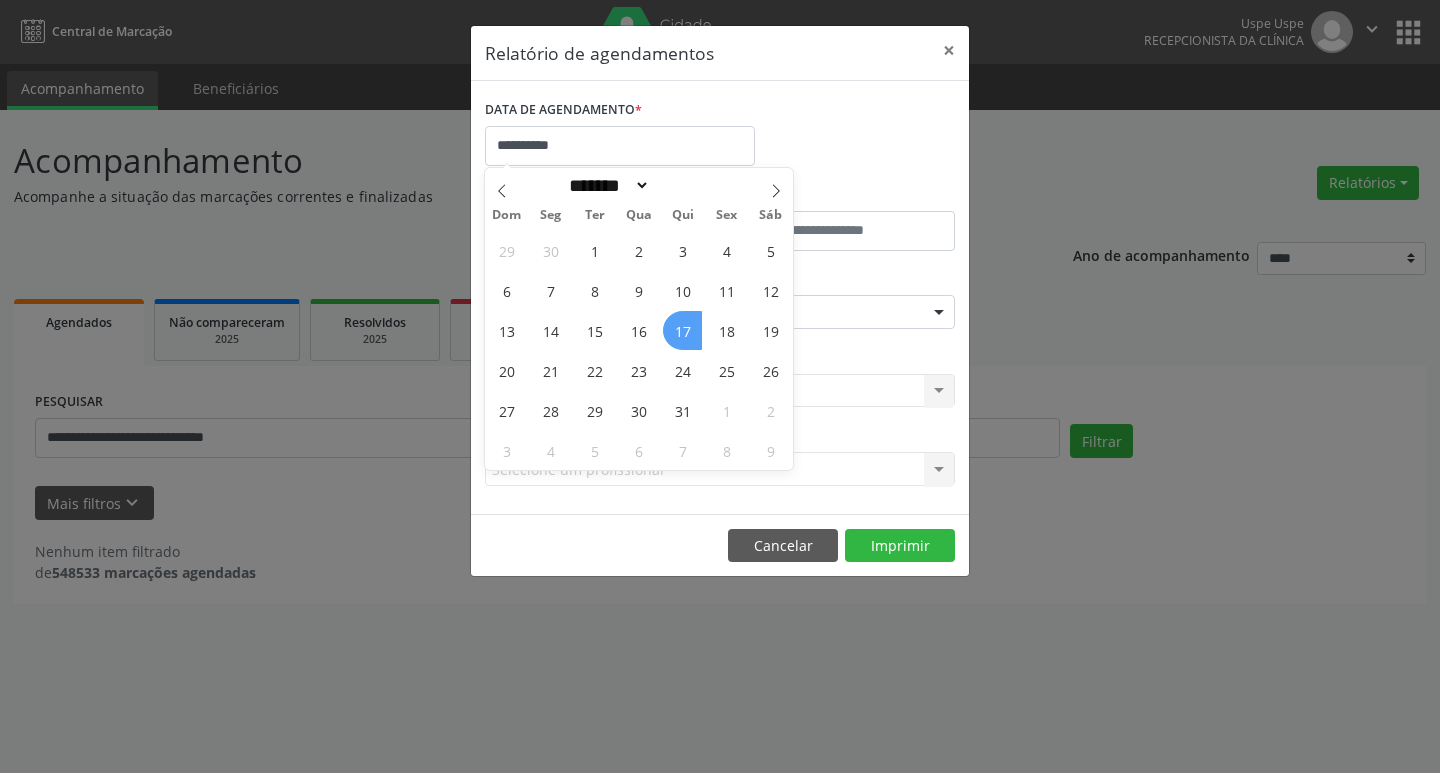 click on "17" at bounding box center [682, 330] 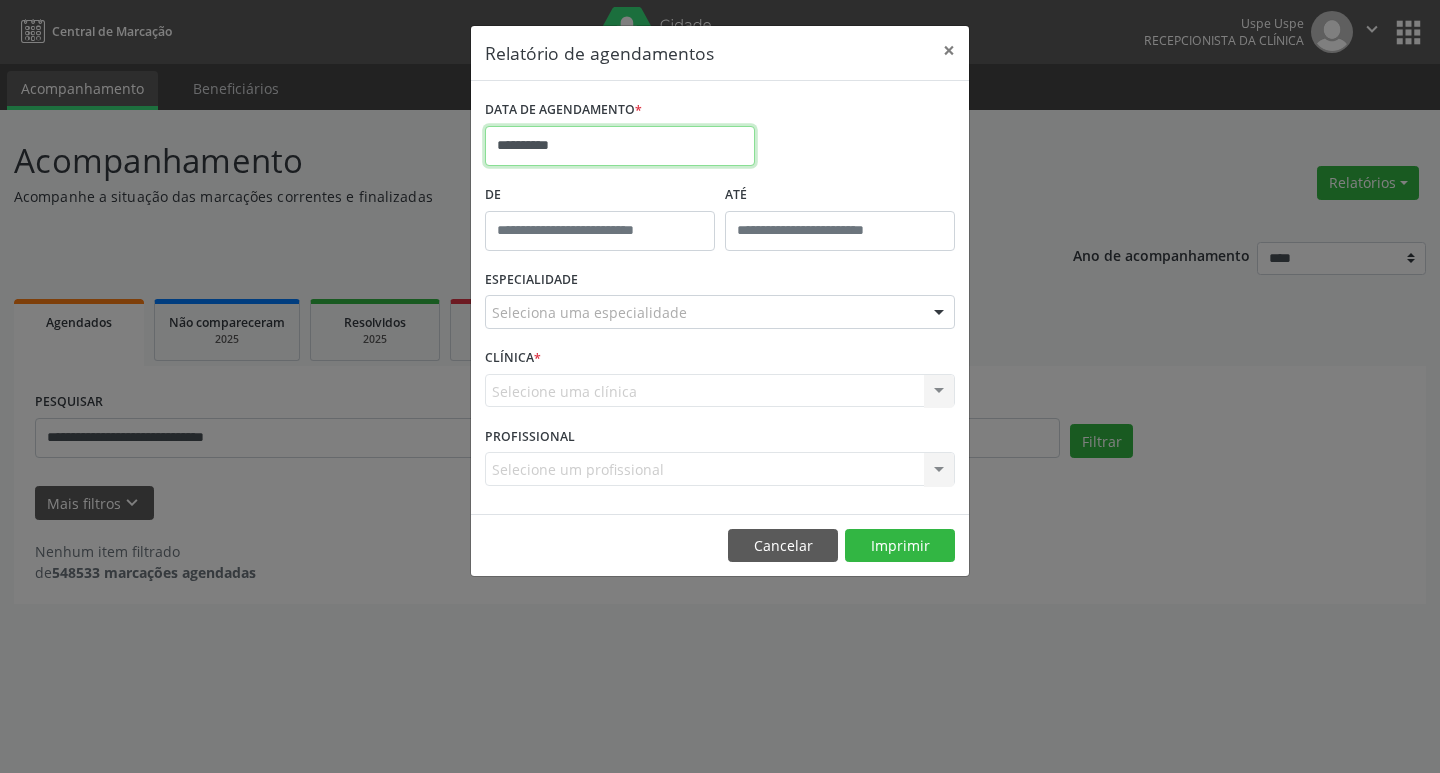 click on "**********" at bounding box center [620, 146] 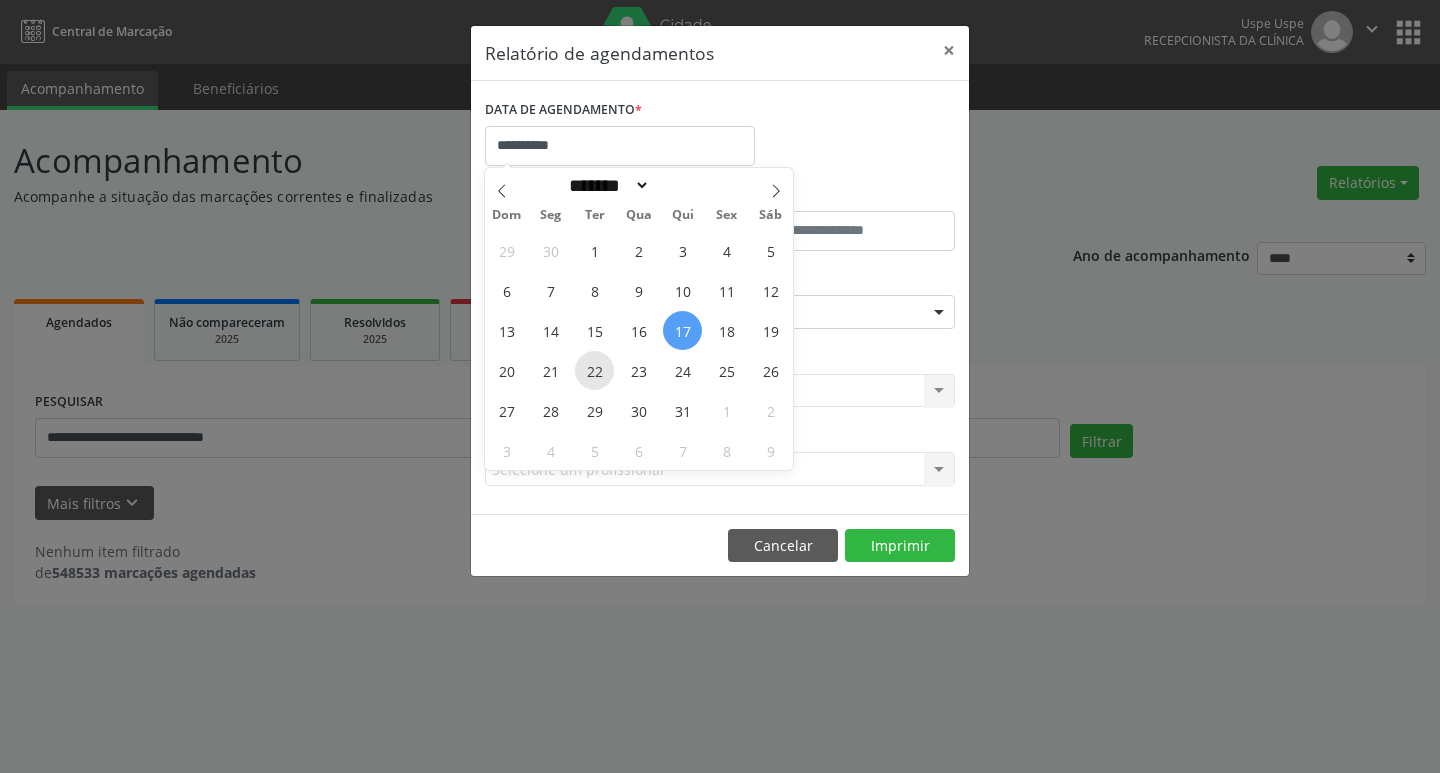 click on "22" at bounding box center [594, 370] 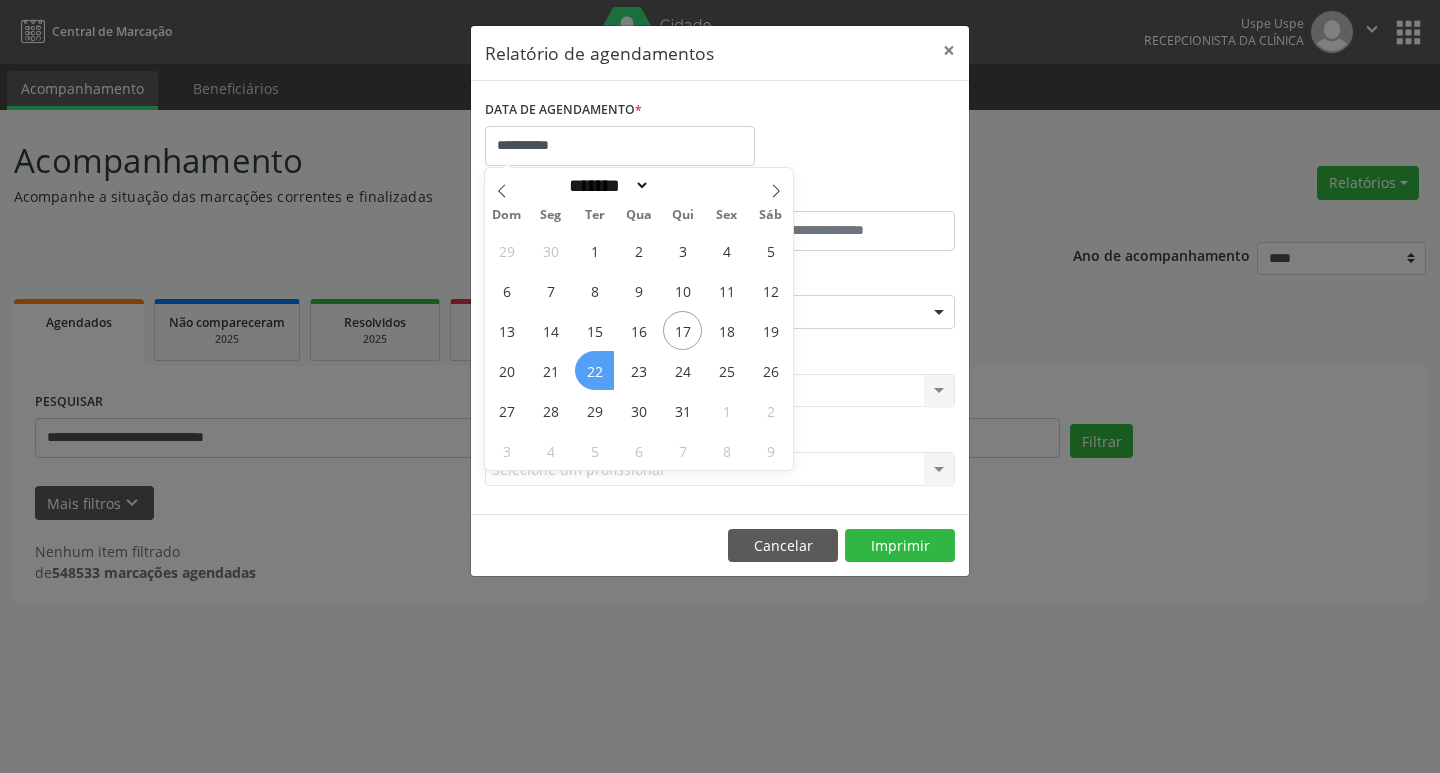 click on "22" at bounding box center (594, 370) 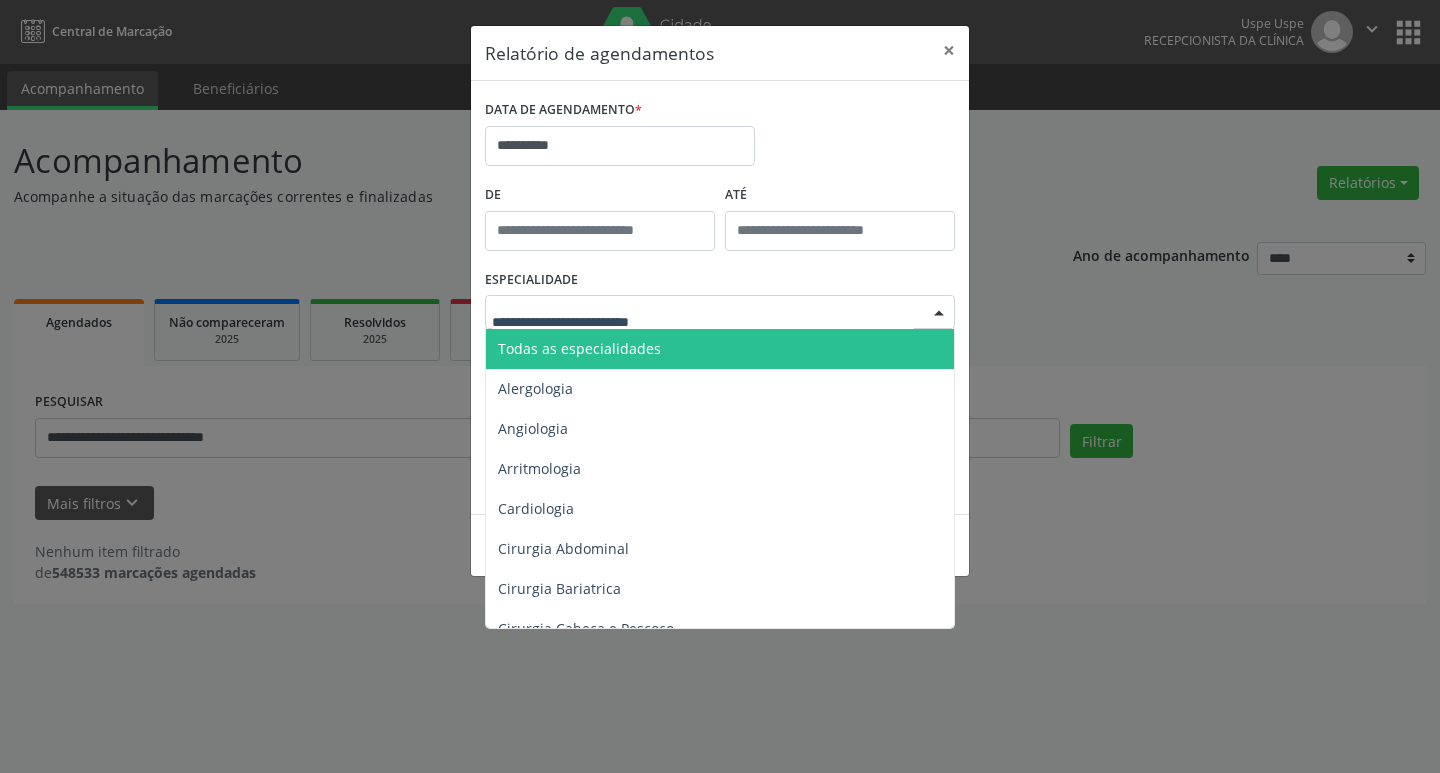 click on "Todas as especialidades" at bounding box center (579, 348) 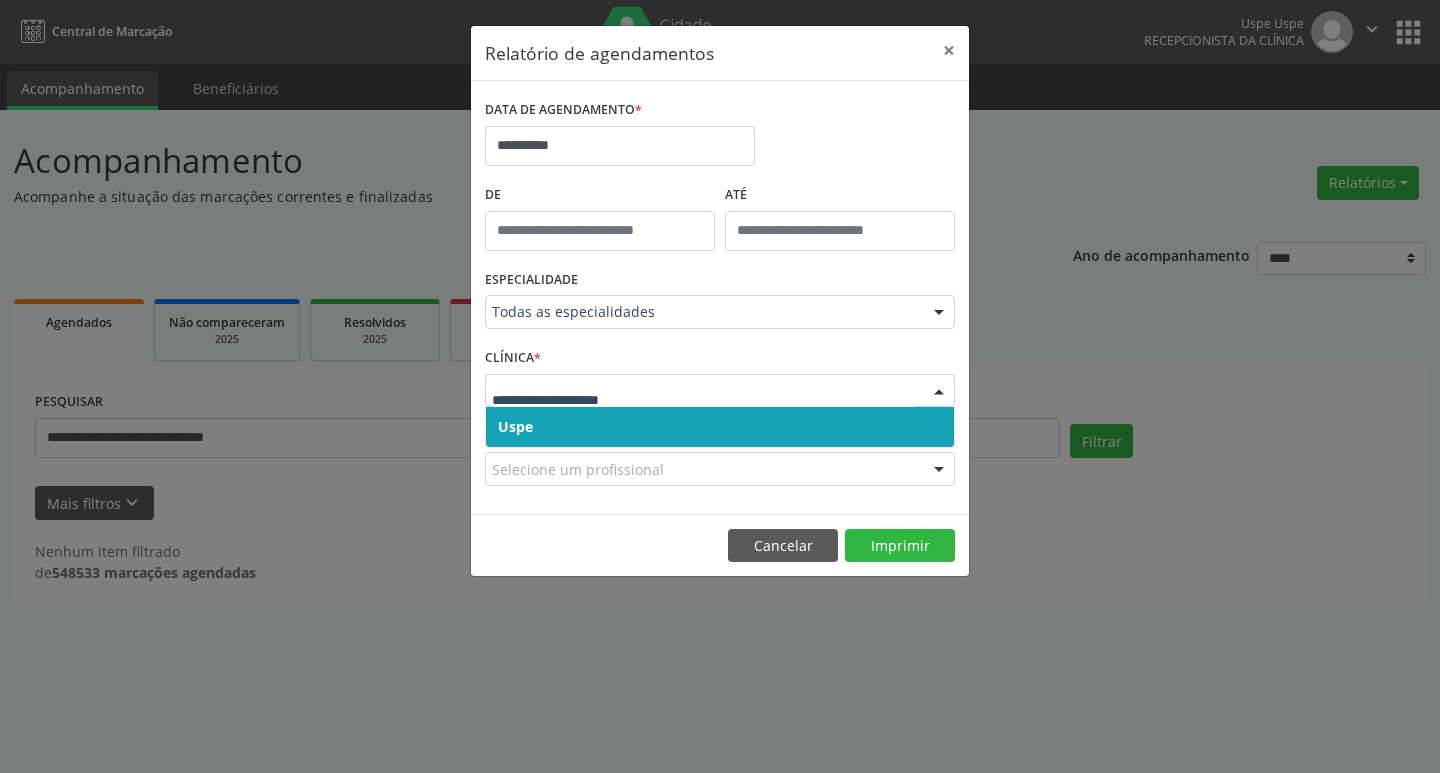 click on "Uspe" at bounding box center (720, 427) 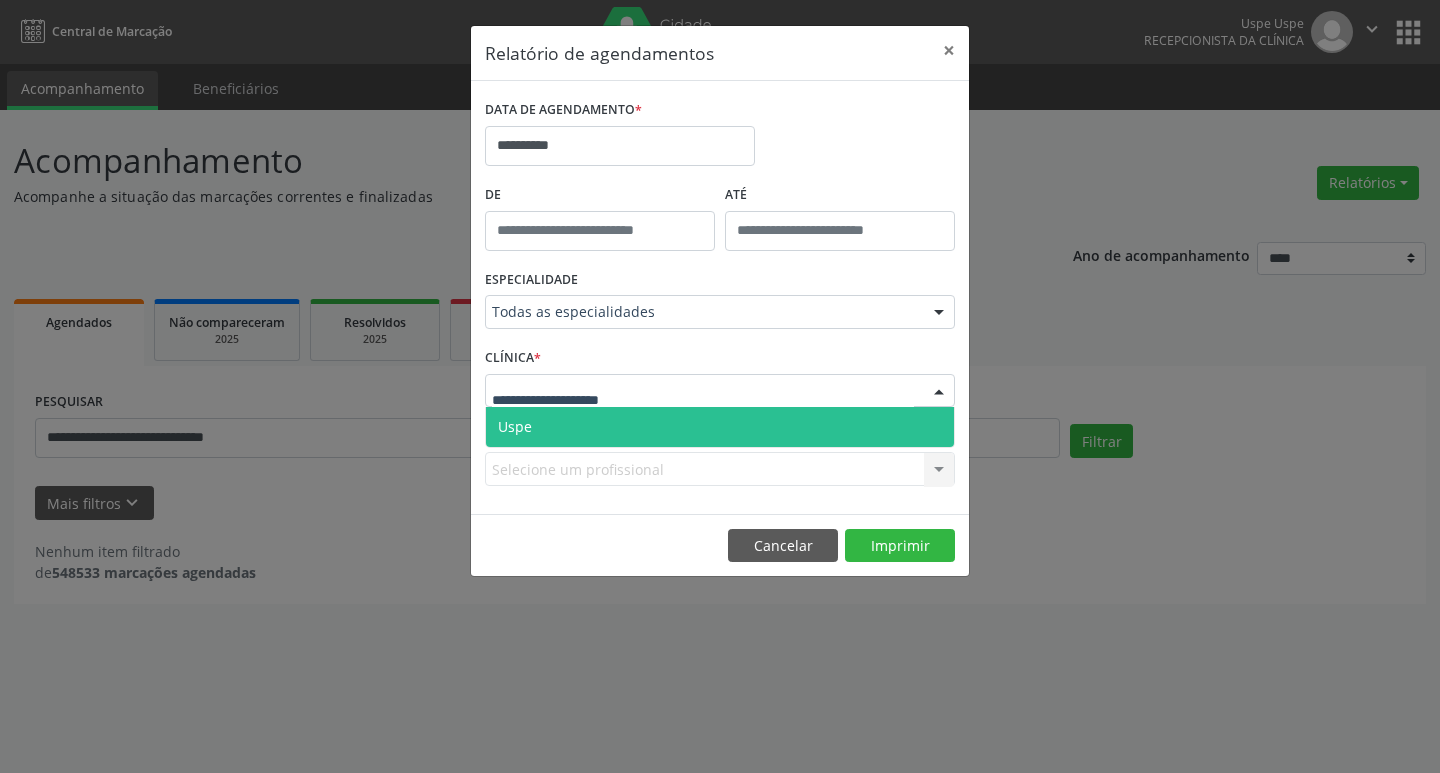 click on "Uspe" at bounding box center (720, 427) 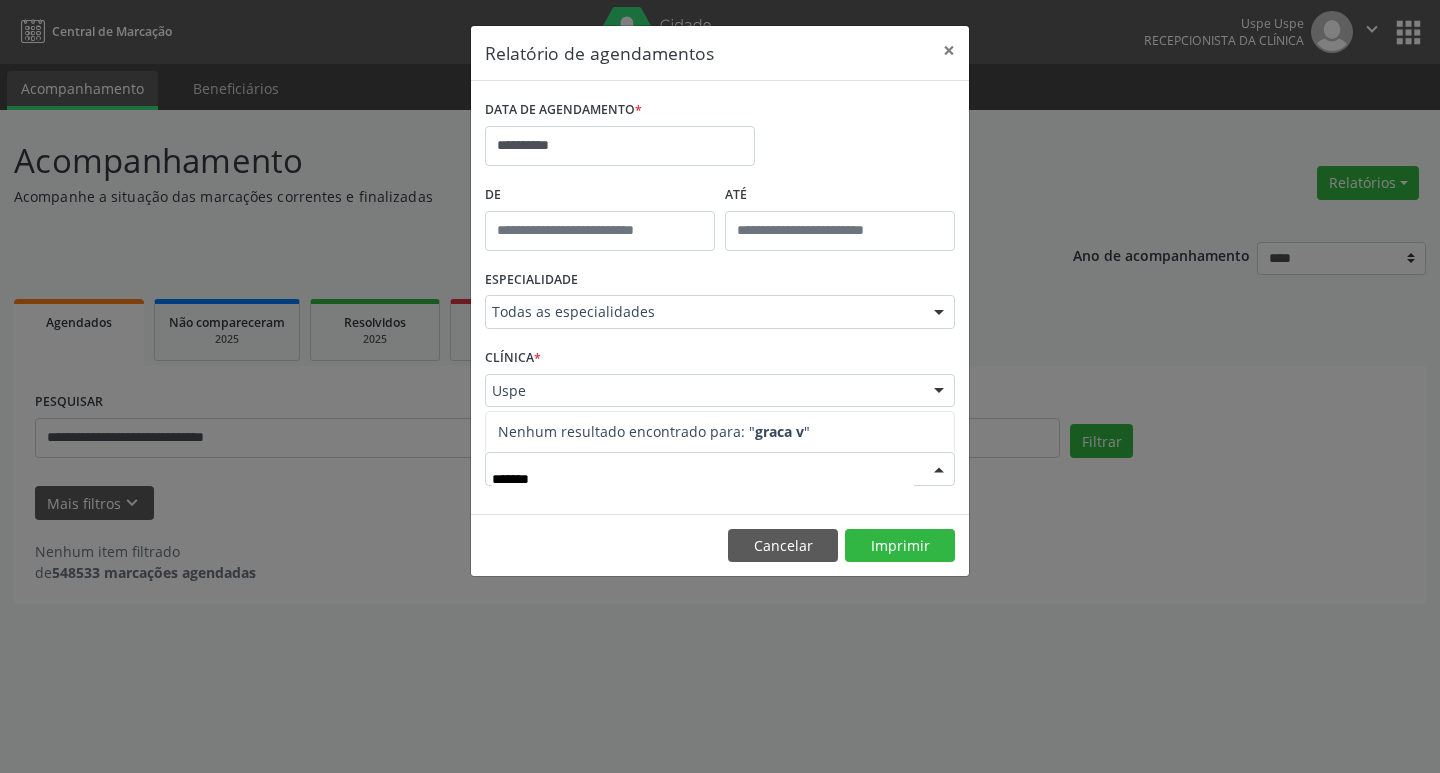 type on "*****" 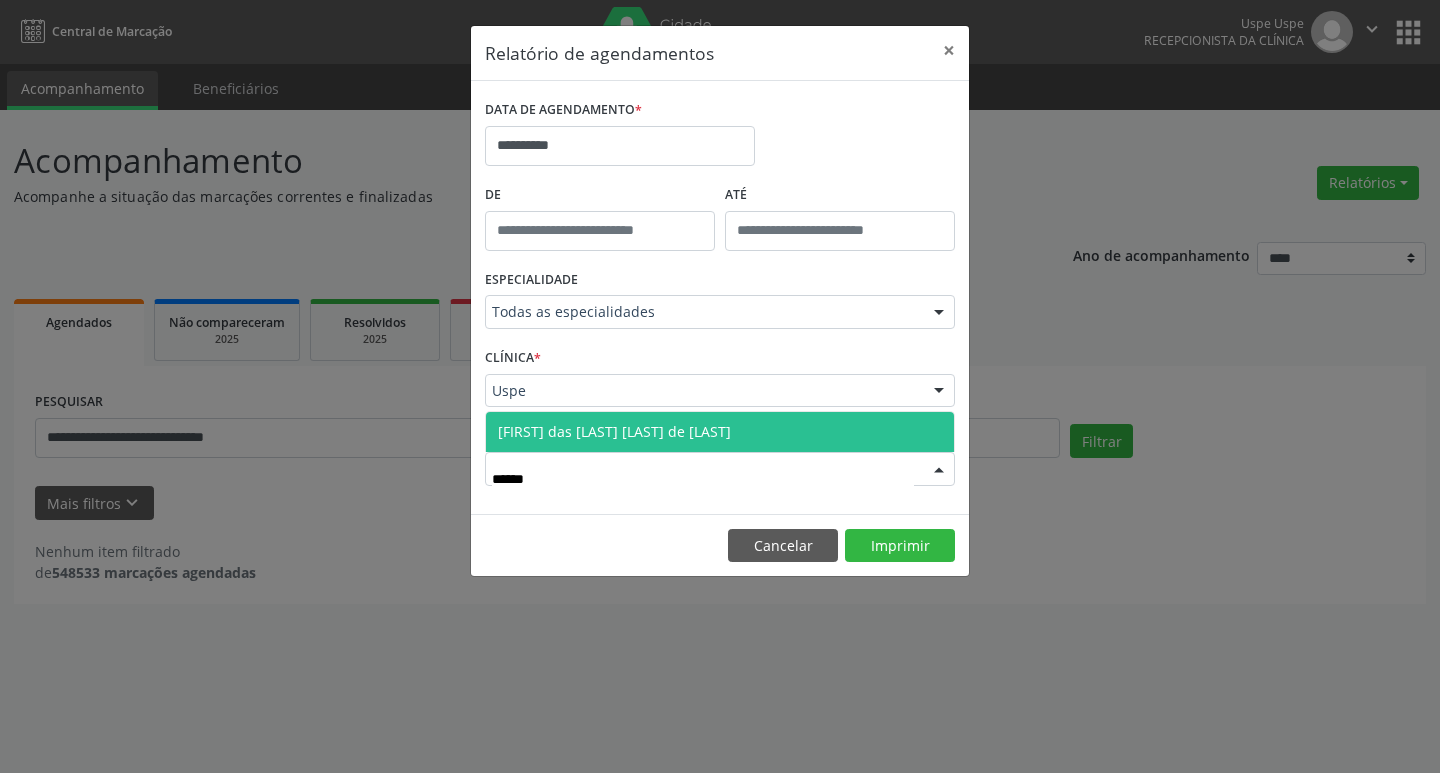 click on "[FIRST] das [LAST] [LAST] de [LAST]" at bounding box center (614, 431) 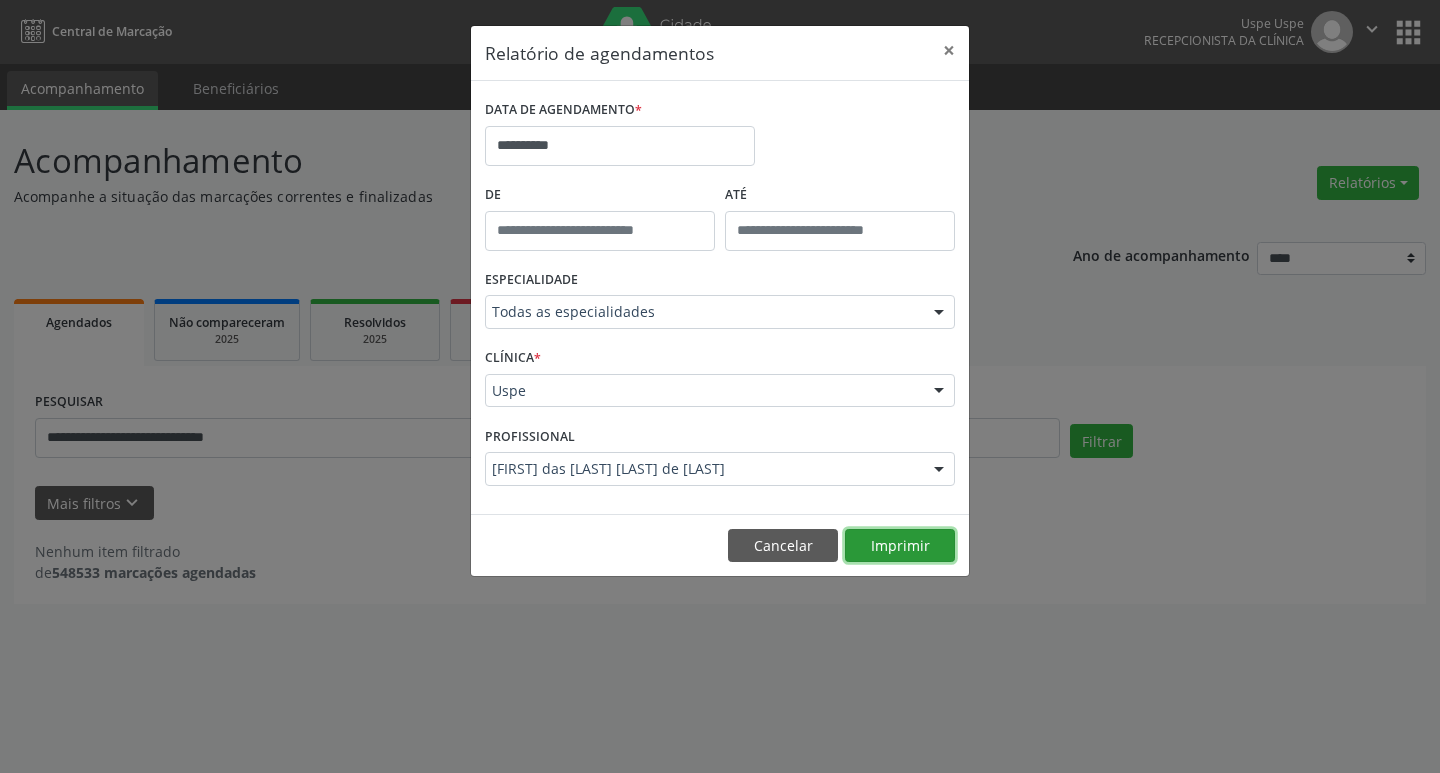 click on "Imprimir" at bounding box center [900, 546] 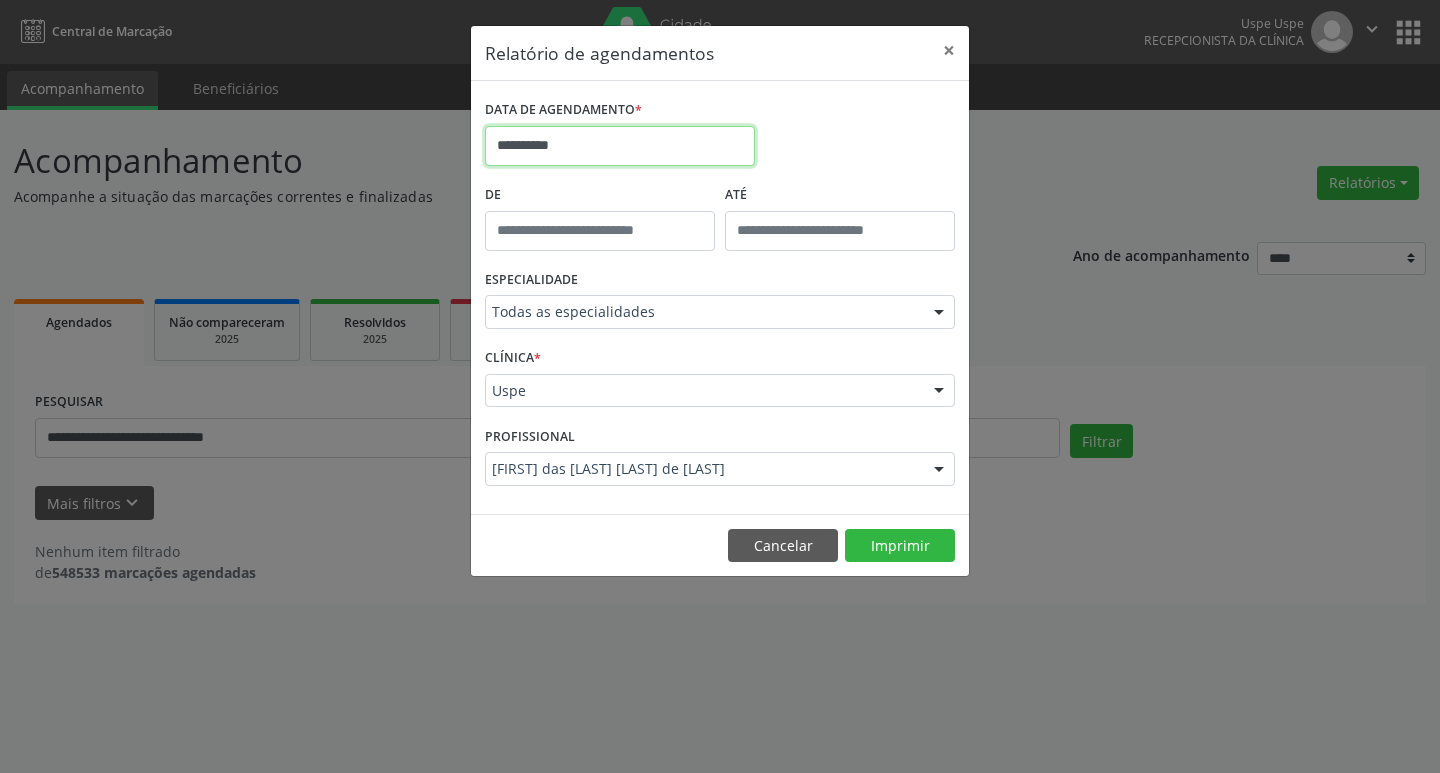 click on "**********" at bounding box center (620, 146) 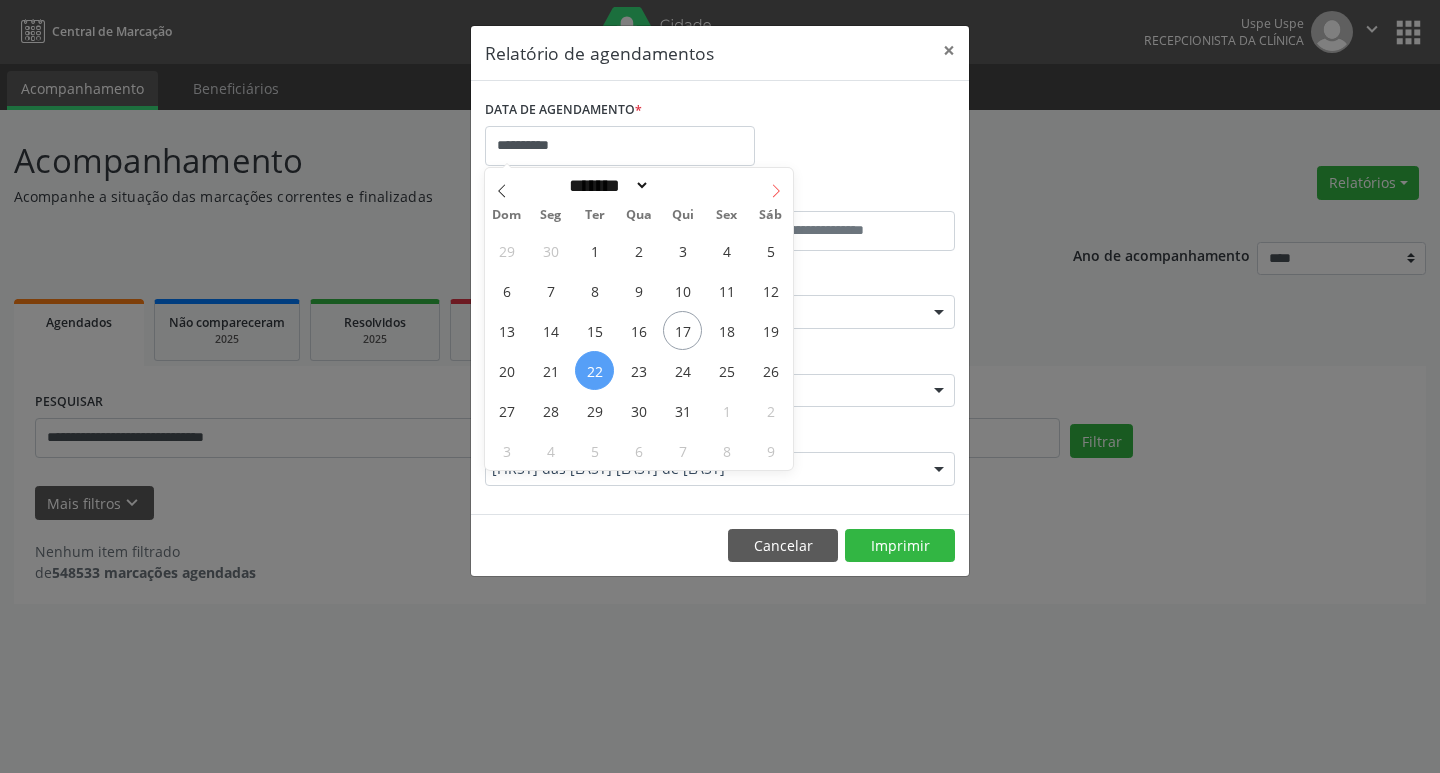 click 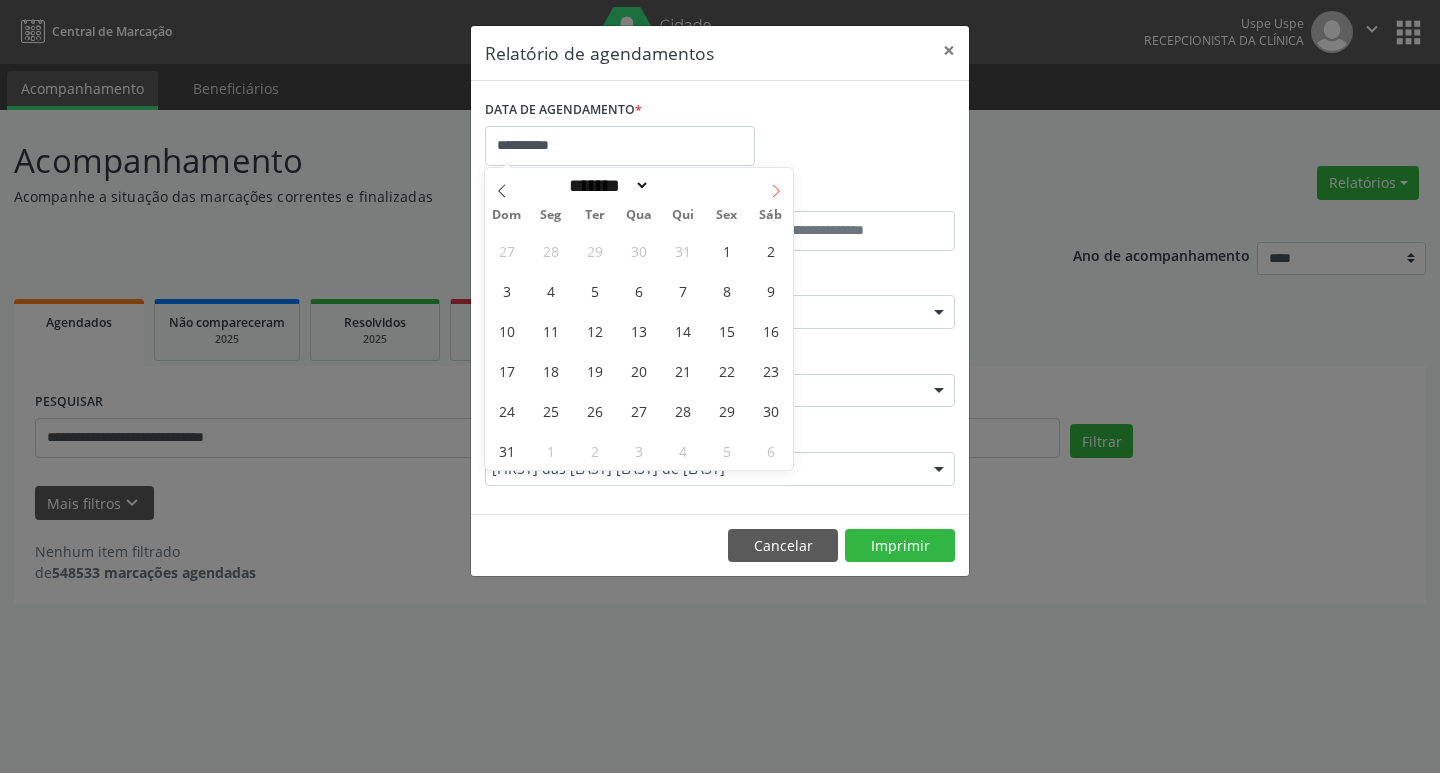 click 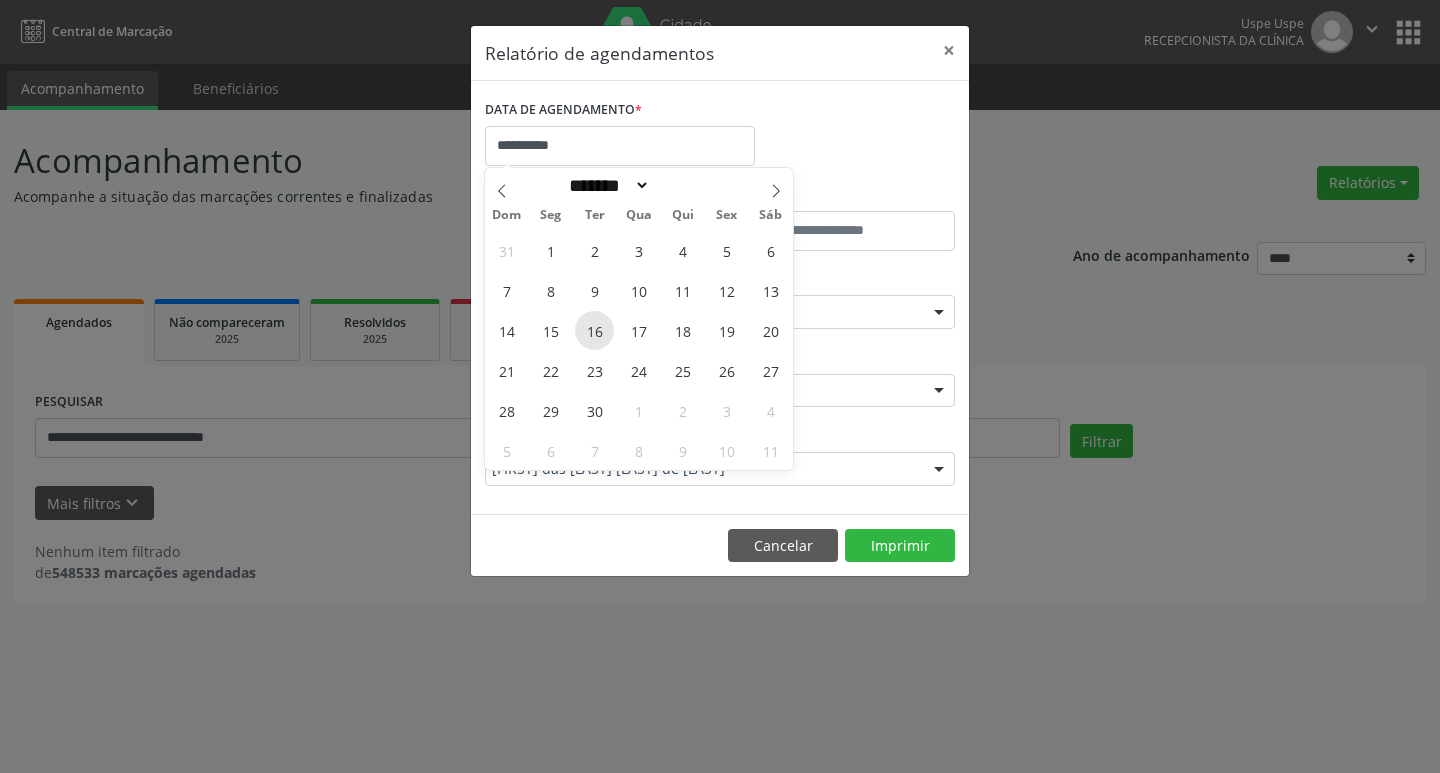 click on "16" at bounding box center (594, 330) 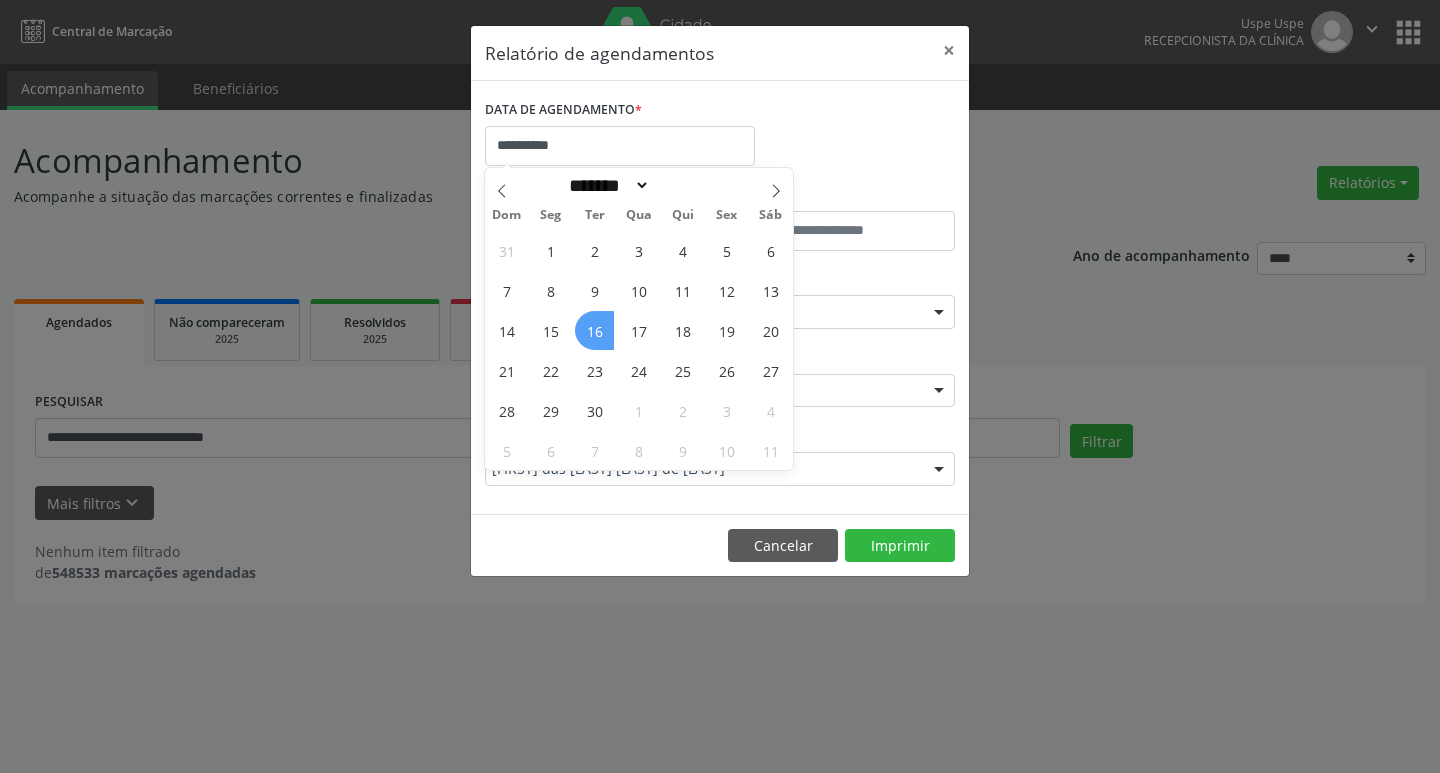 click on "16" at bounding box center [594, 330] 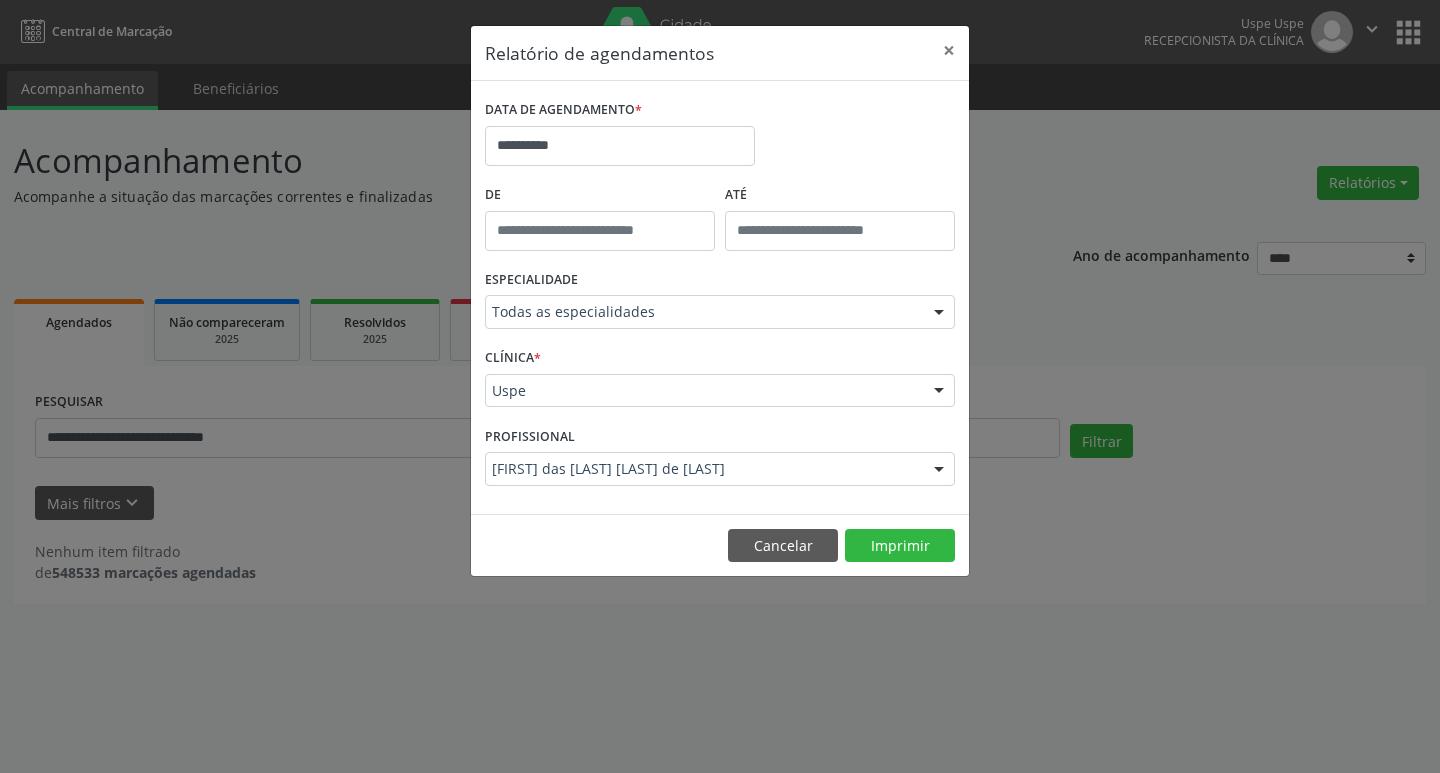 click on "ESPECIALIDADE
Todas as especialidades         Todas as especialidades   Alergologia   Angiologia   Arritmologia   Cardiologia   Cirurgia Abdominal   Cirurgia Bariatrica   Cirurgia Cabeça e Pescoço   Cirurgia Cardiaca   Cirurgia Geral   Cirurgia Ginecologica   Cirurgia Mastologia Oncologica   Cirurgia Pediatrica   Cirurgia Plastica   Cirurgia Toracica   Cirurgia geral oncológica   Cirurgia geral oncológica   Cirurgião Dermatológico   Clinica Geral   Clinica Medica   Consulta de Enfermagem - Hiperdia   Consulta de Enfermagem - Preventivo   Consulta de Enfermagem - Pré-Natal   Consulta de Enfermagem - Puericultura   Dermatologia   Endocinologia   Endocrino Diabetes   Endocrinologia   Fisioterapia   Fisioterapia Cirurgica   Fonoaudiologia   Gastro/Hepato   Gastroenterologia   Gastropediatria   Geriatria   Ginecologia   Gnecologia   Hebiatra   Hematologia   Hepatologia   Inf.Inf - Infectologista   Infectologia Pediátrica   Mastologia   Mastologia Oncologica     Medicina da Dor" at bounding box center (720, 304) 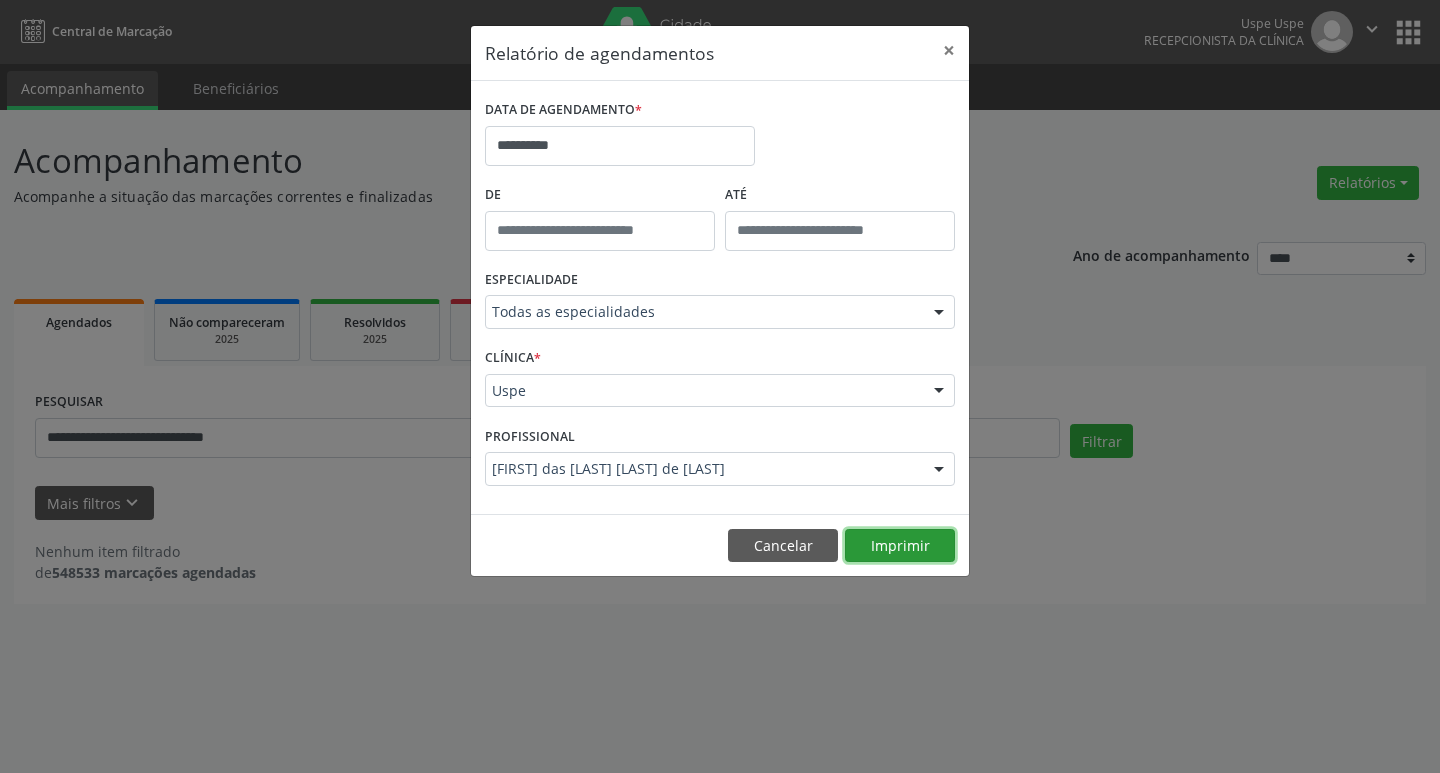 click on "Imprimir" at bounding box center (900, 546) 